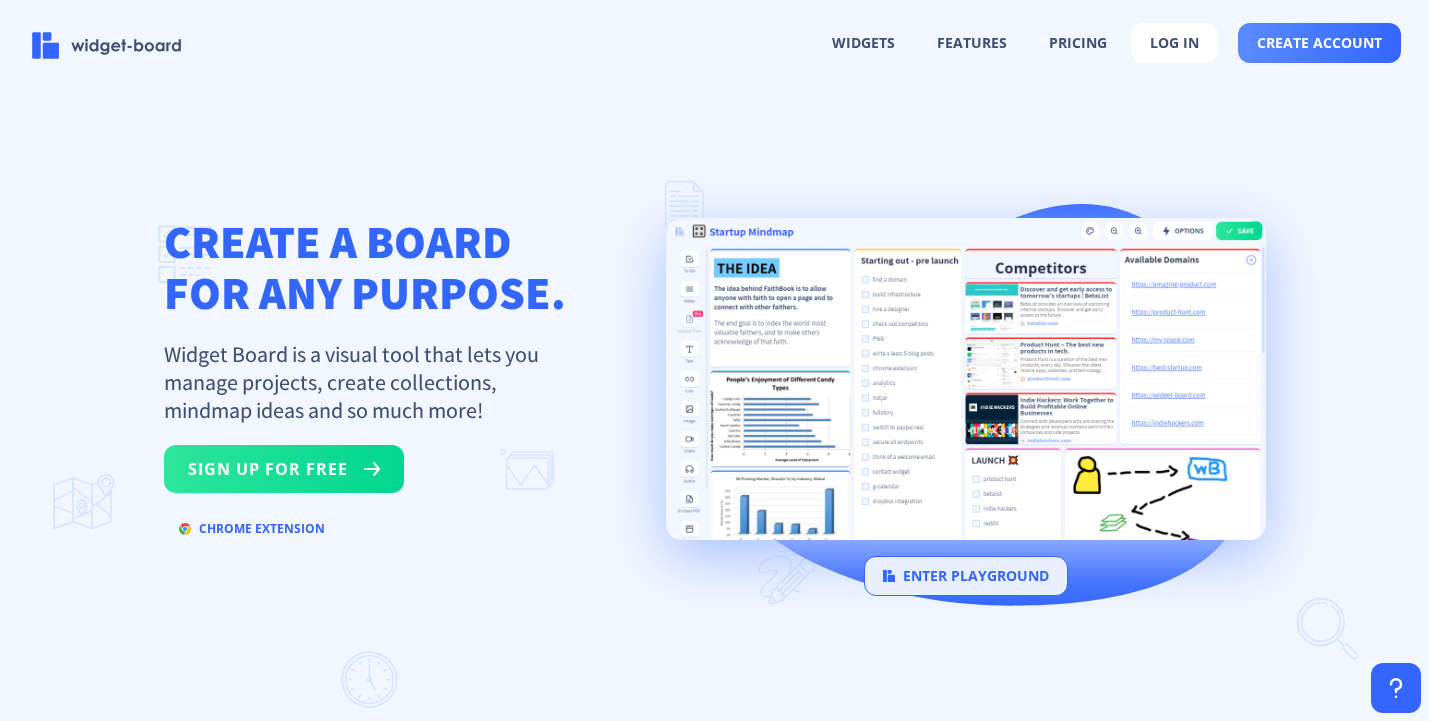 scroll, scrollTop: 0, scrollLeft: 0, axis: both 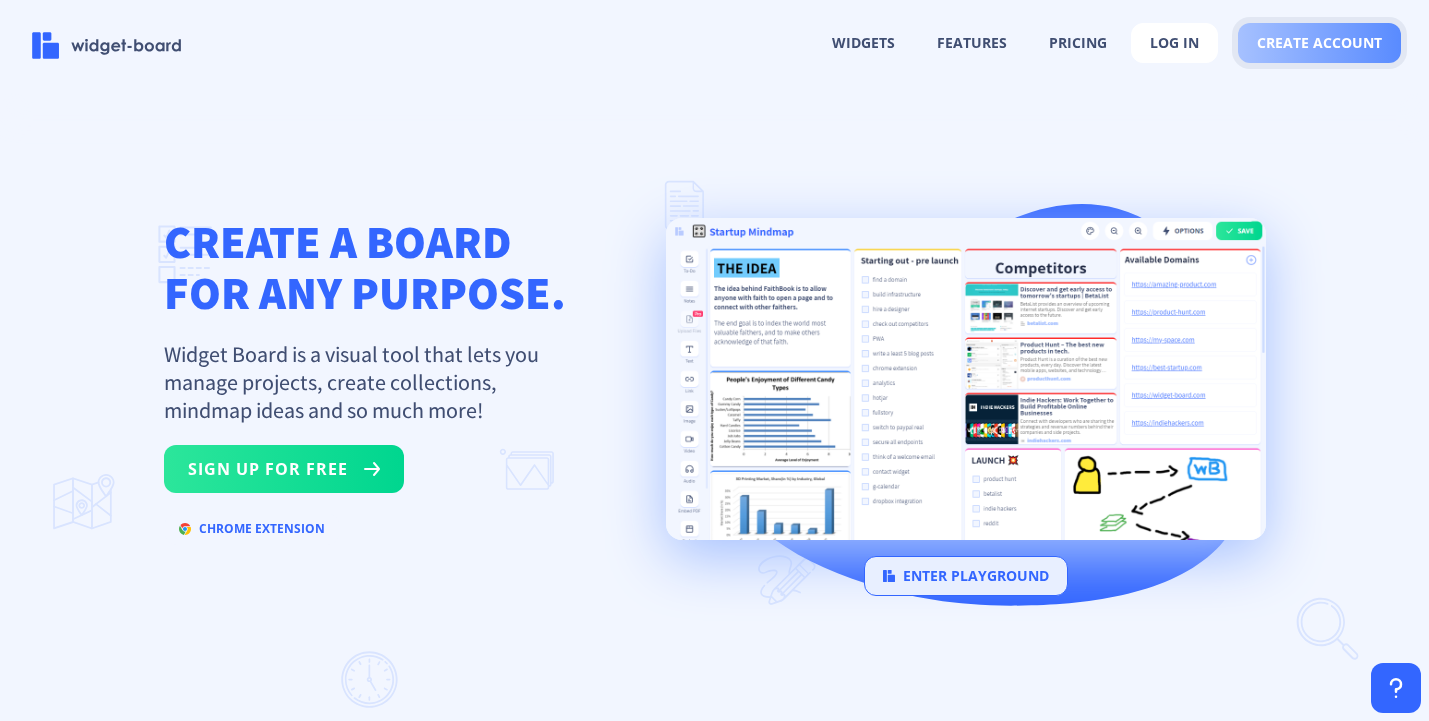 click on "create account" at bounding box center (1319, 43) 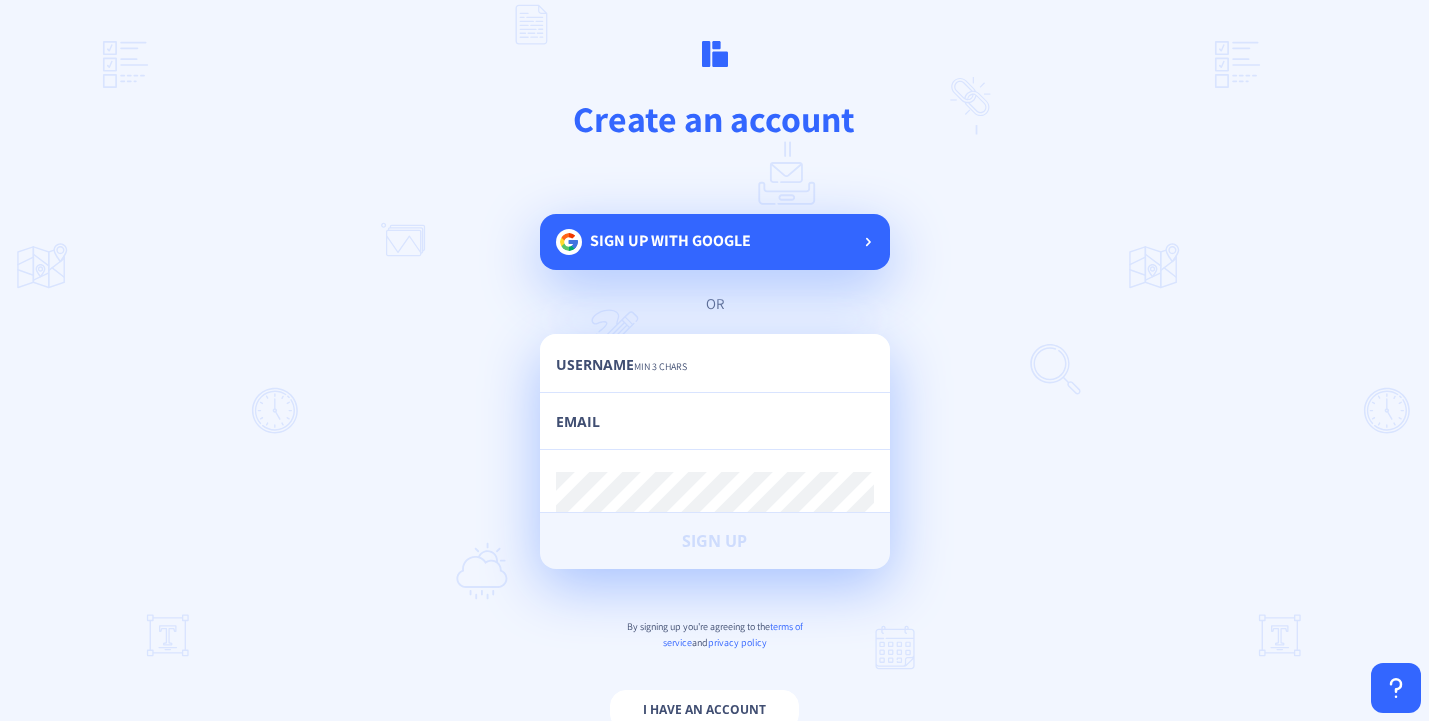 click on "Sign up with google" 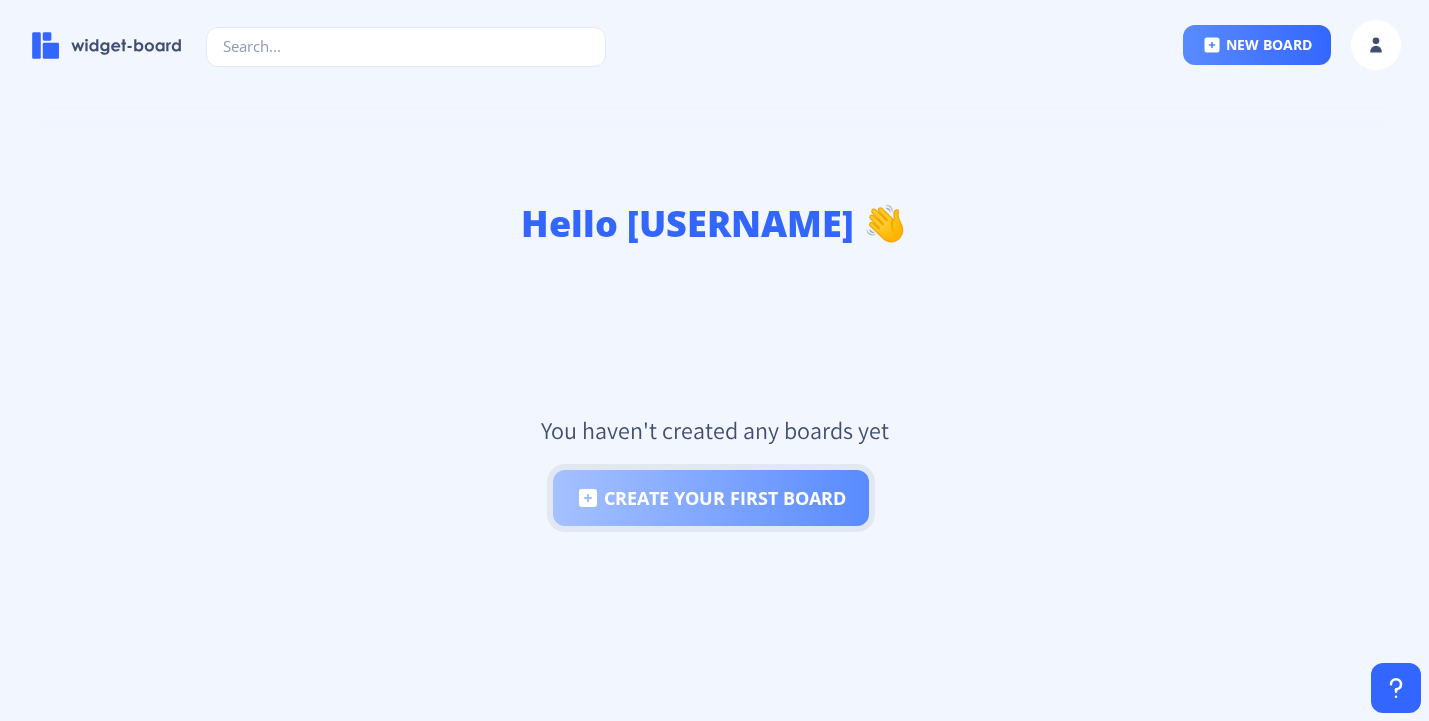 click on "create your first board" at bounding box center (711, 498) 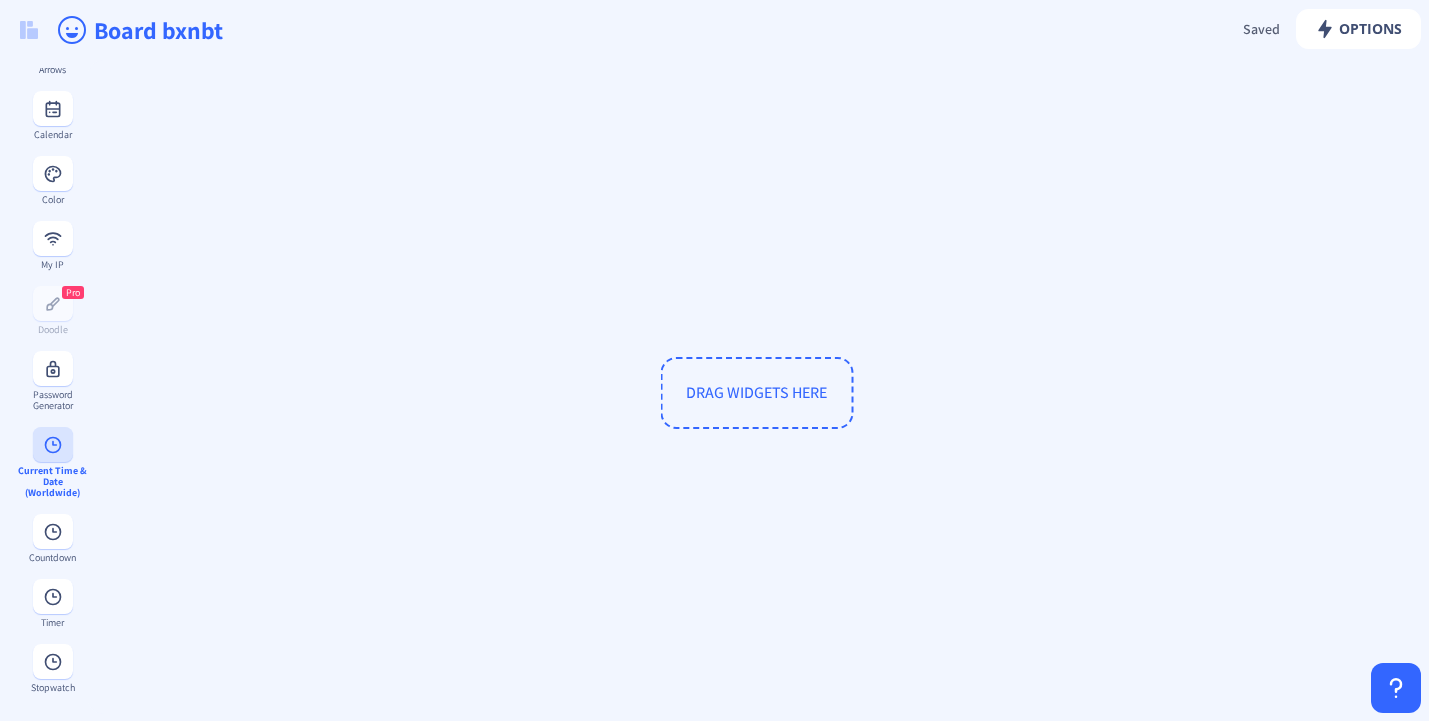 scroll, scrollTop: 978, scrollLeft: 0, axis: vertical 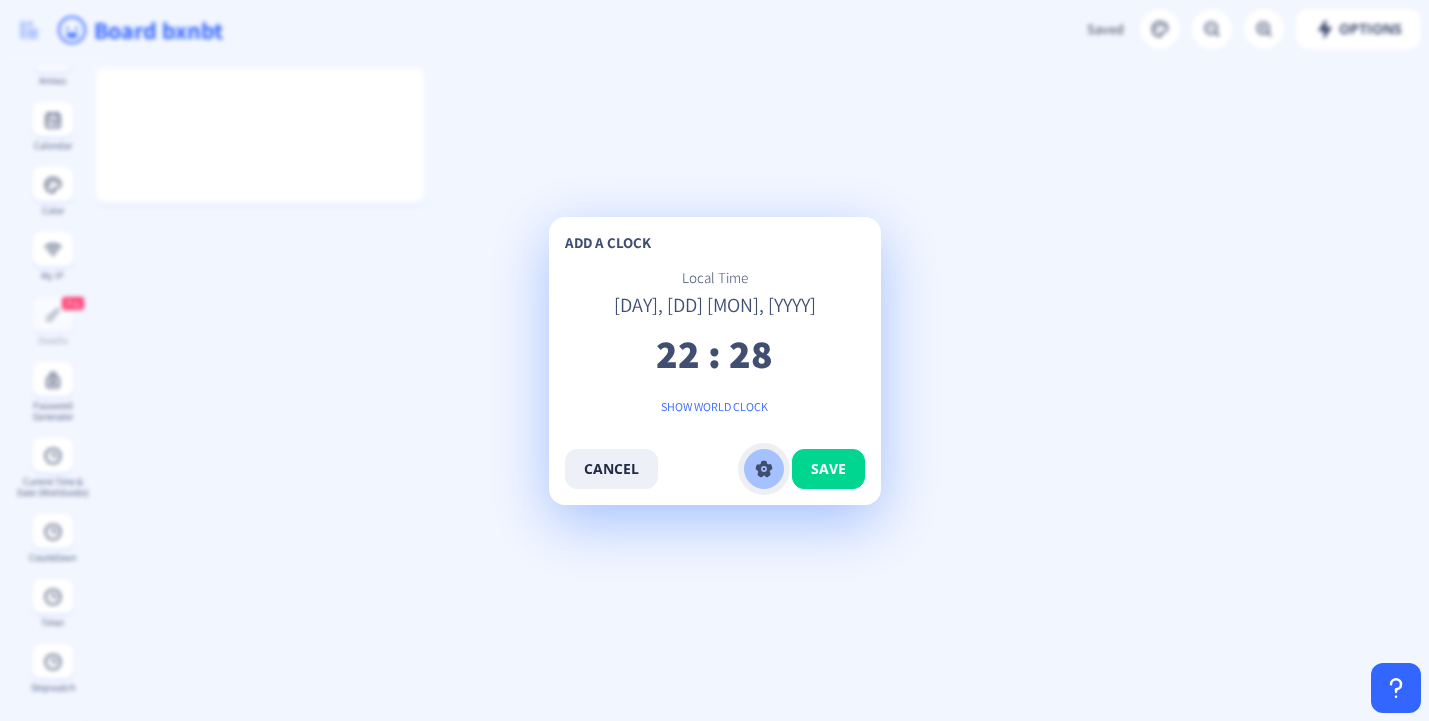 click 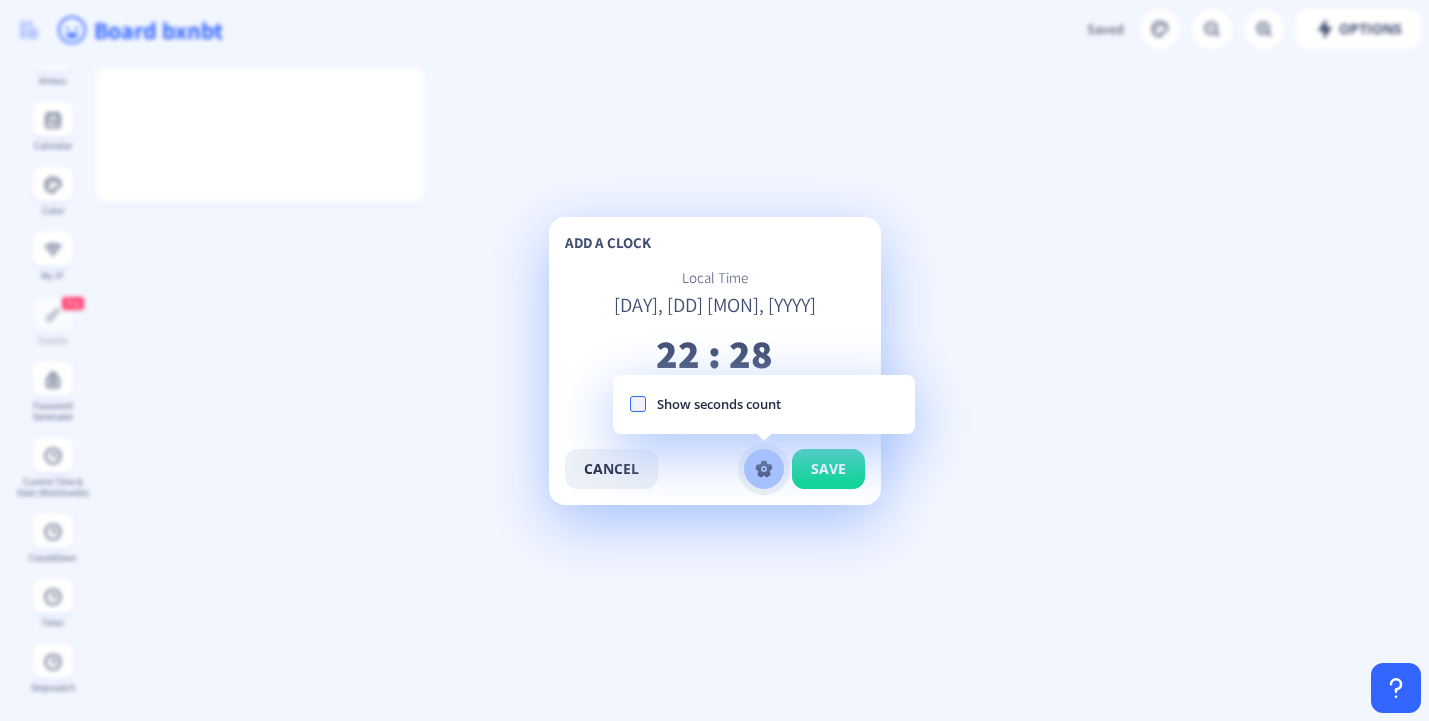 click 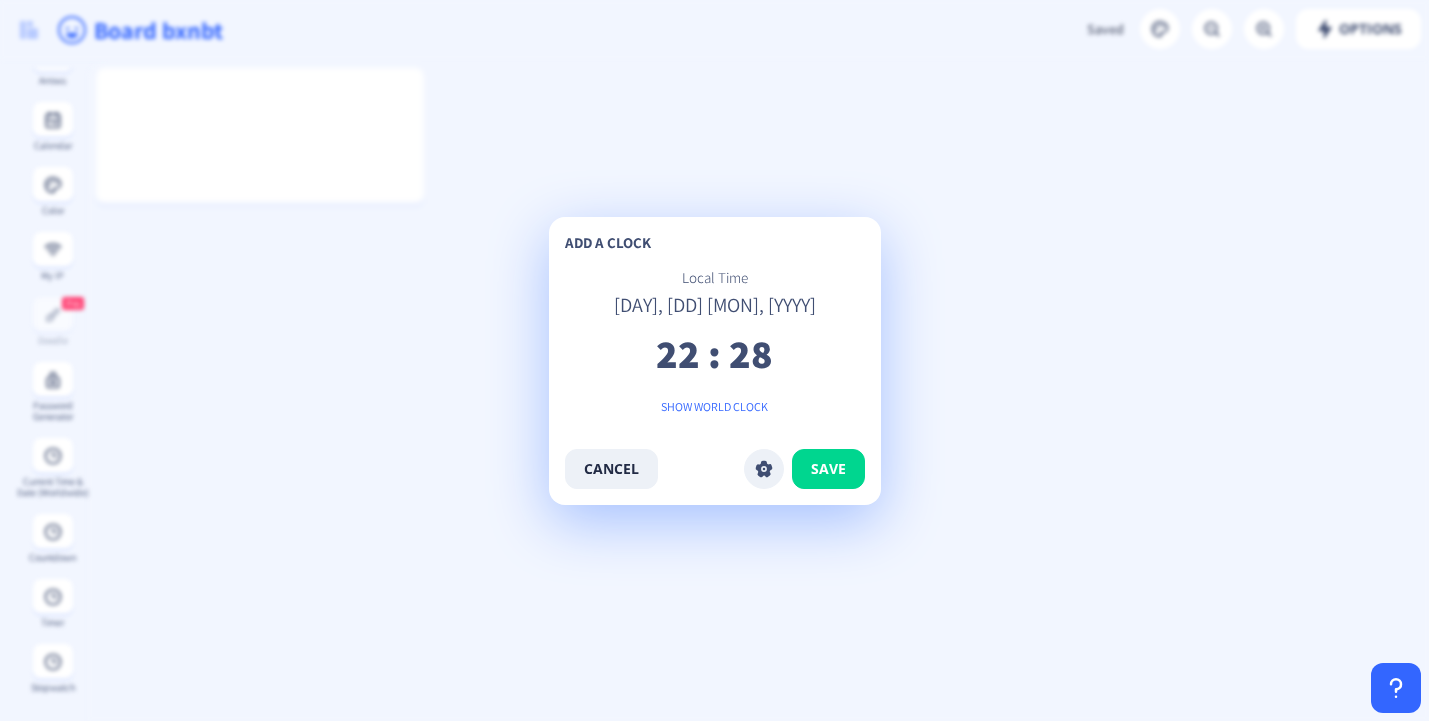 click on "add a clock" 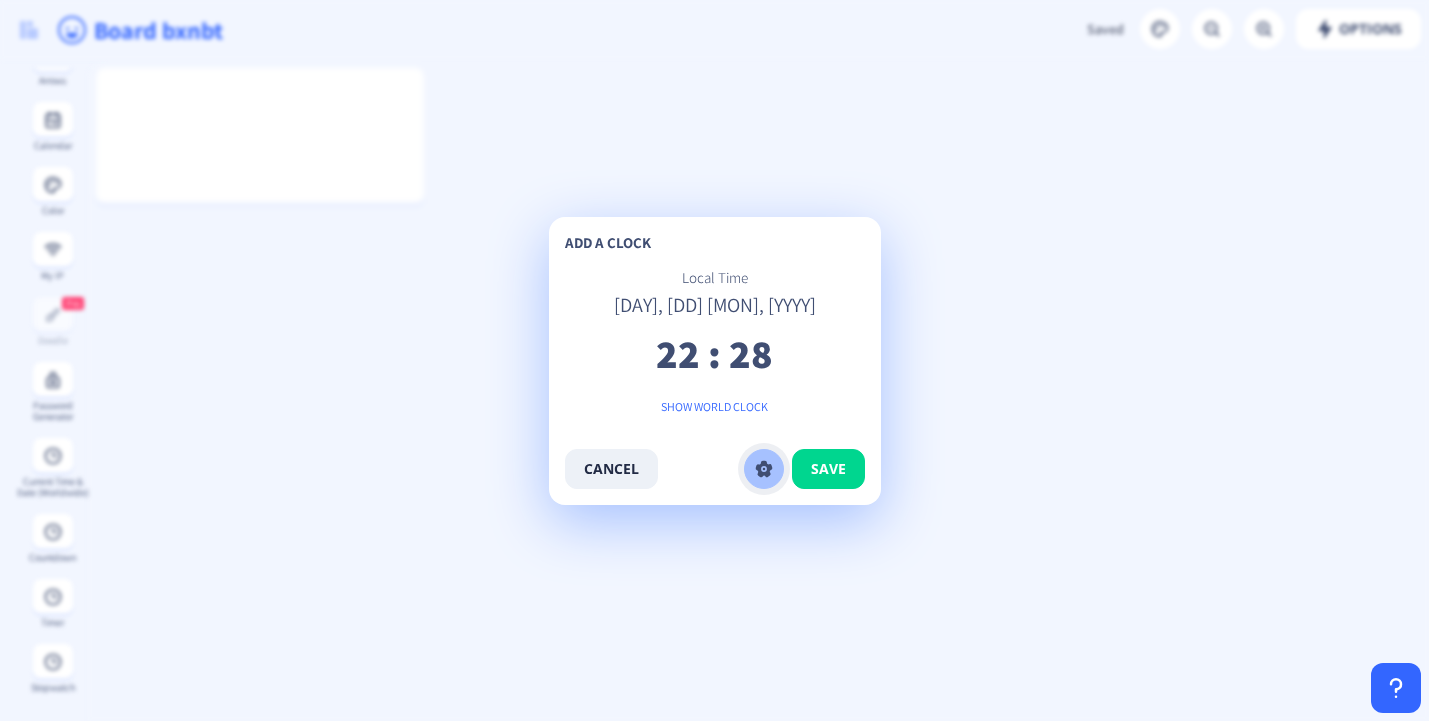 click 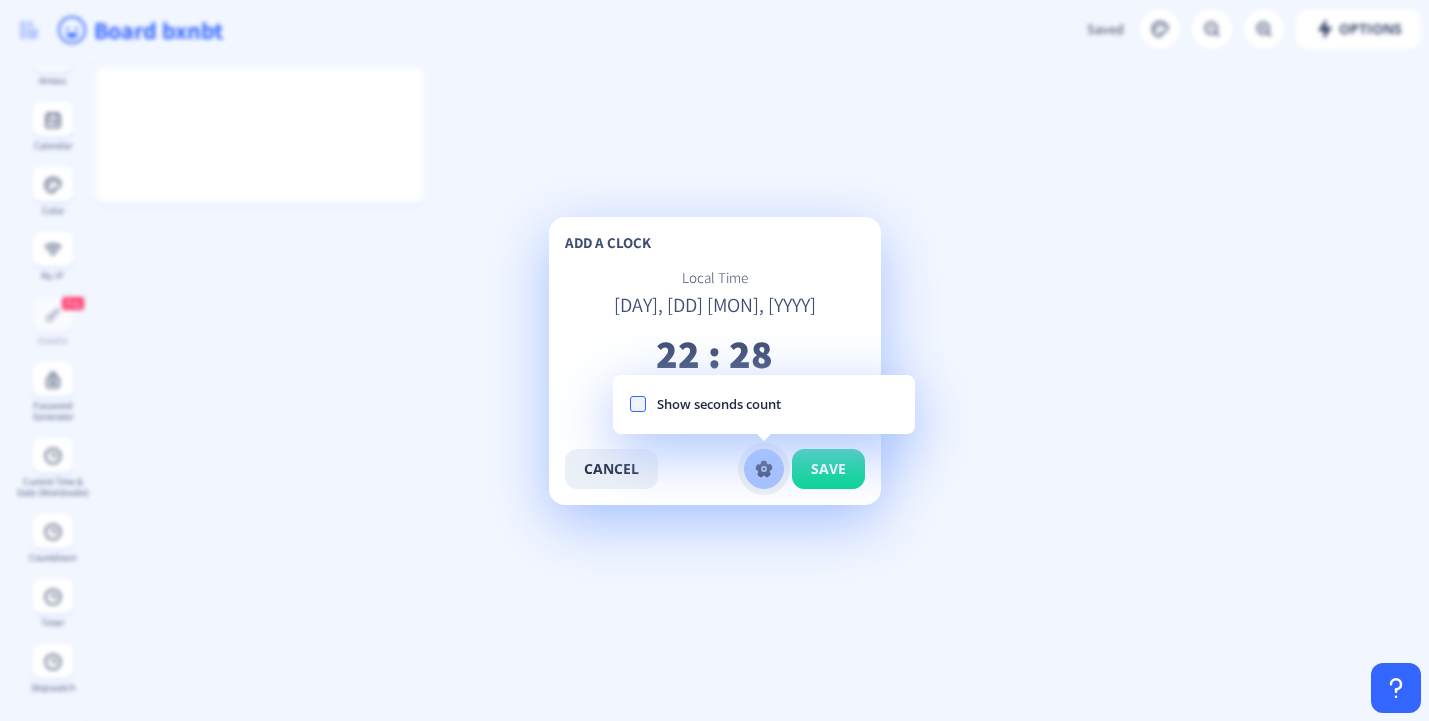 click 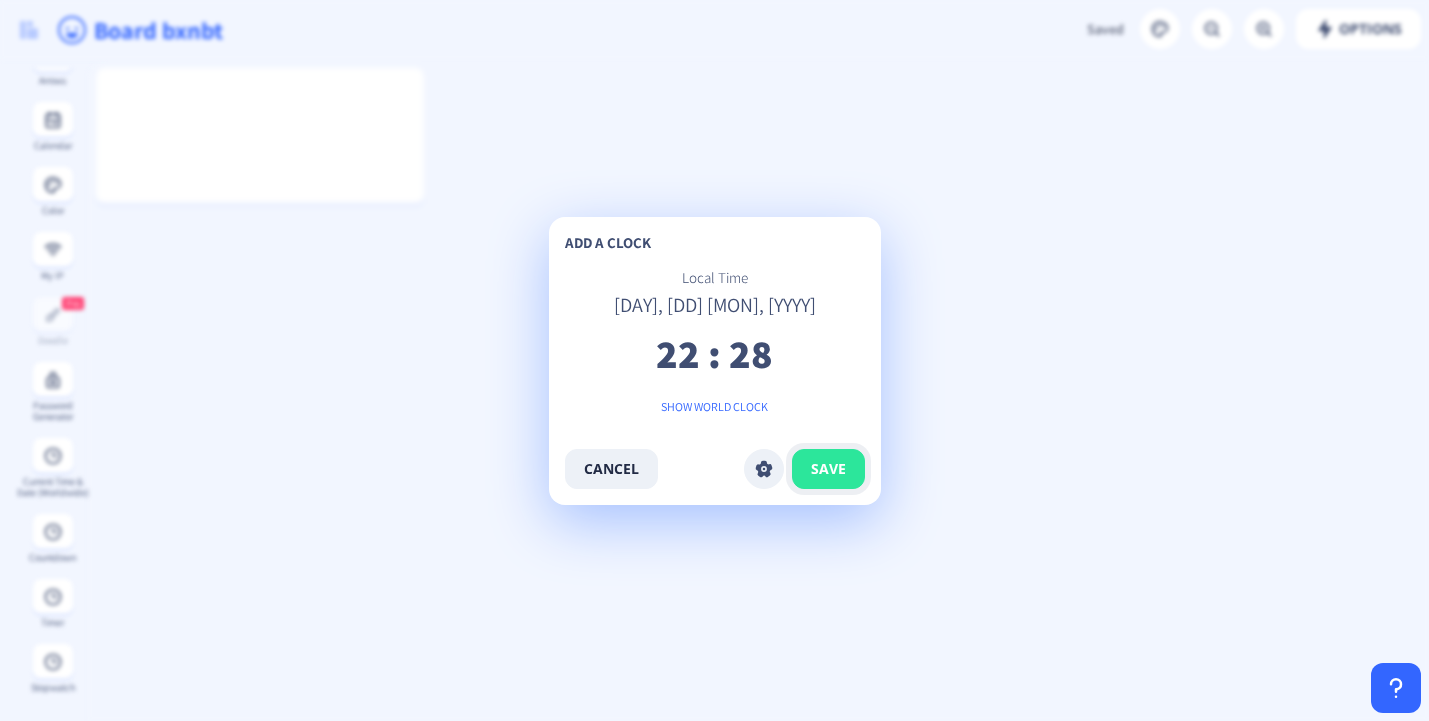 click on "save" 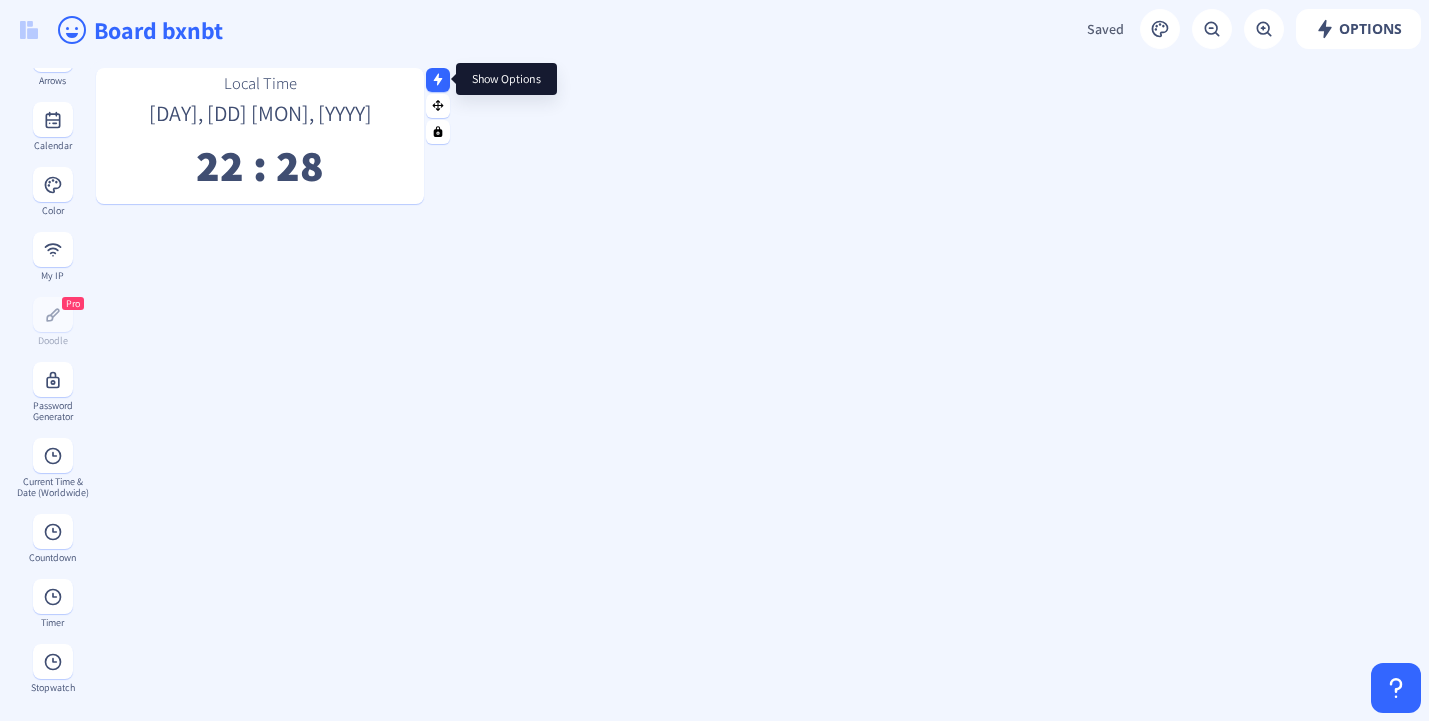 click 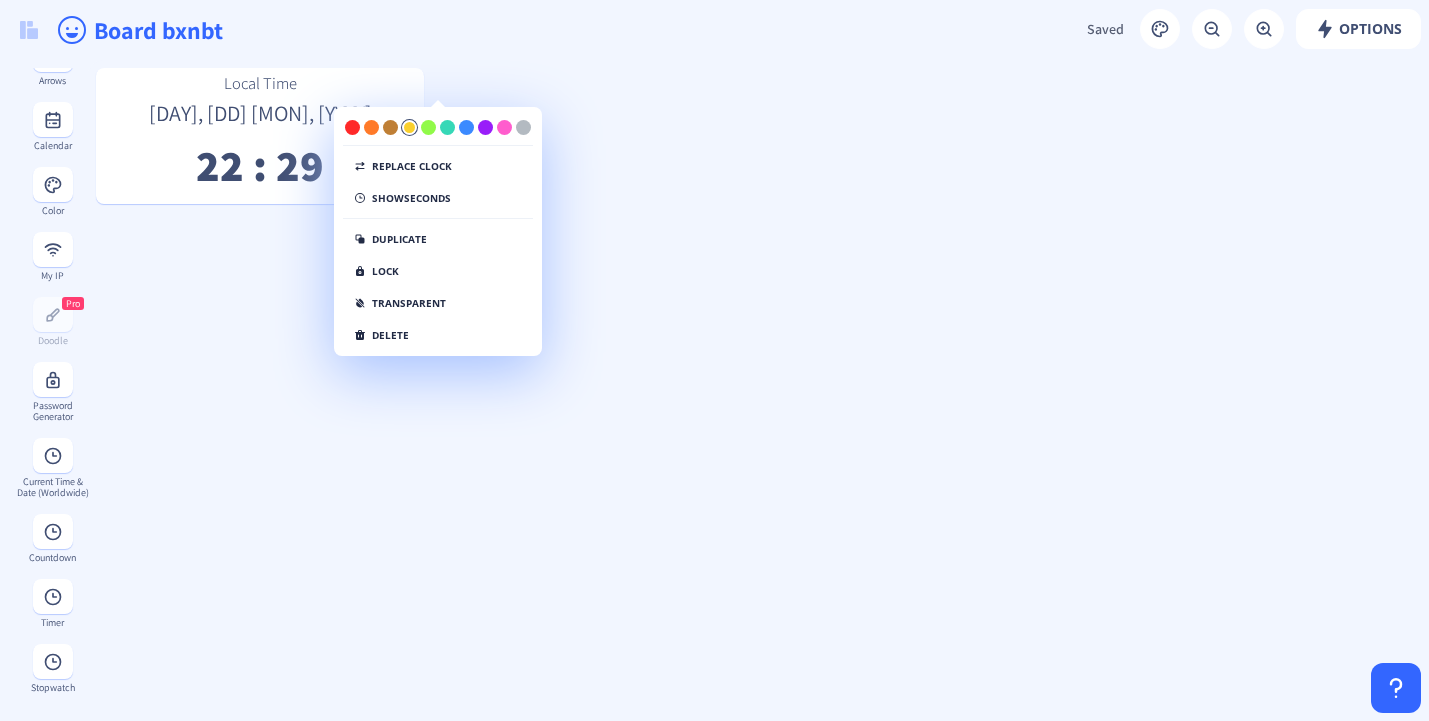 click at bounding box center [409, 127] 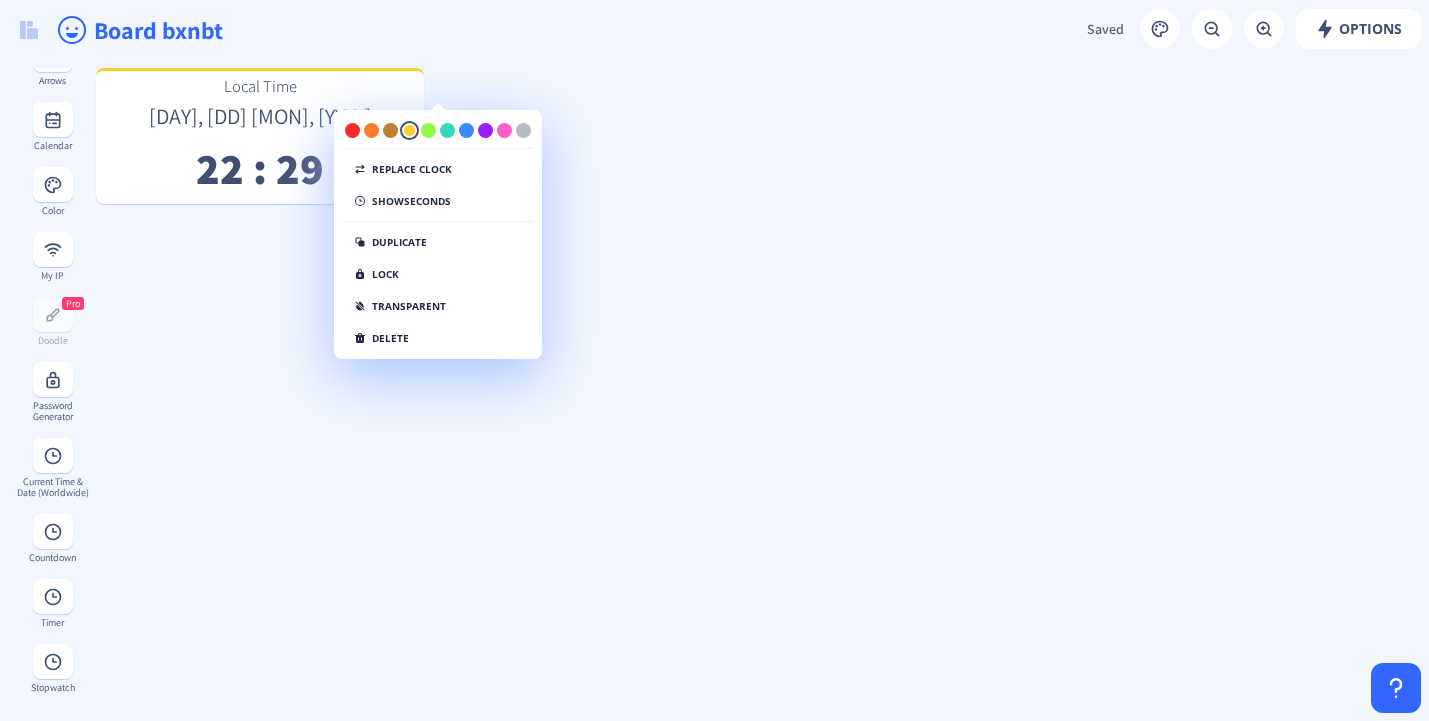 click at bounding box center (409, 130) 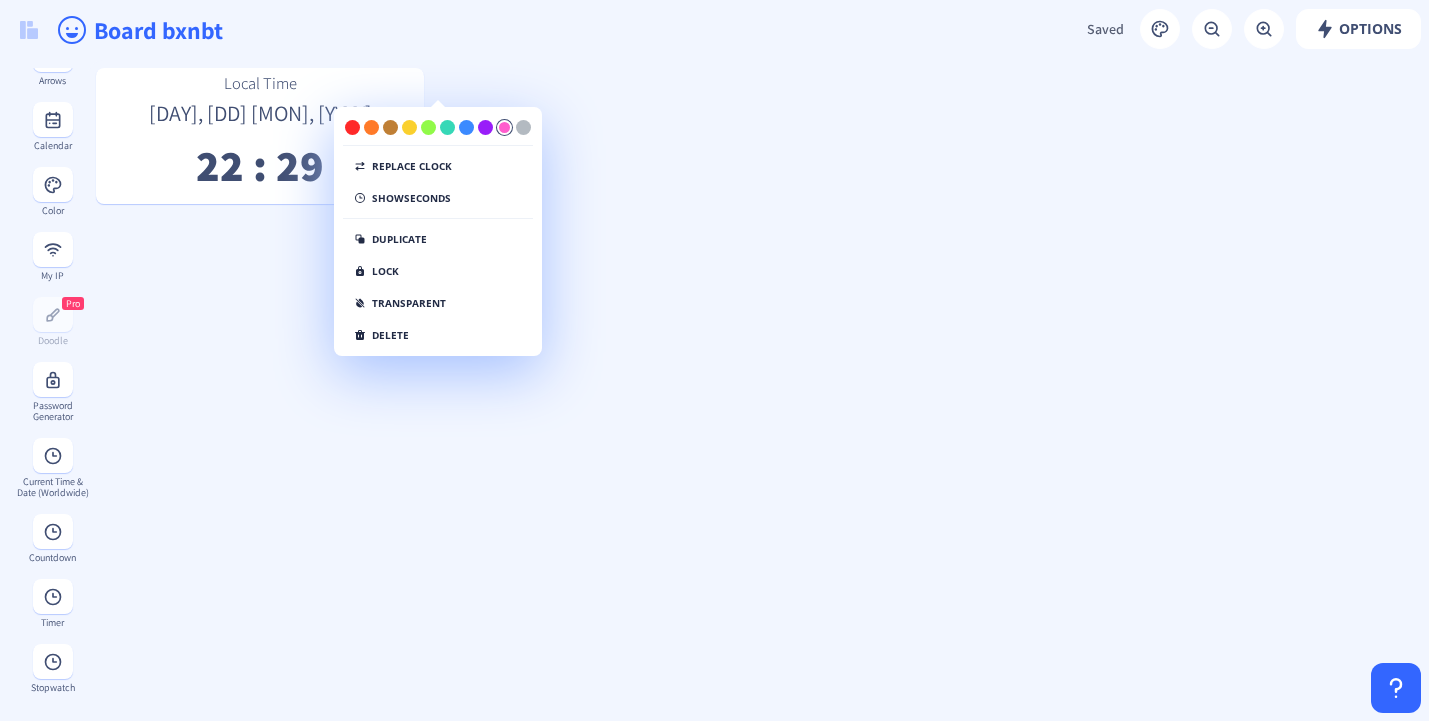 click at bounding box center (504, 127) 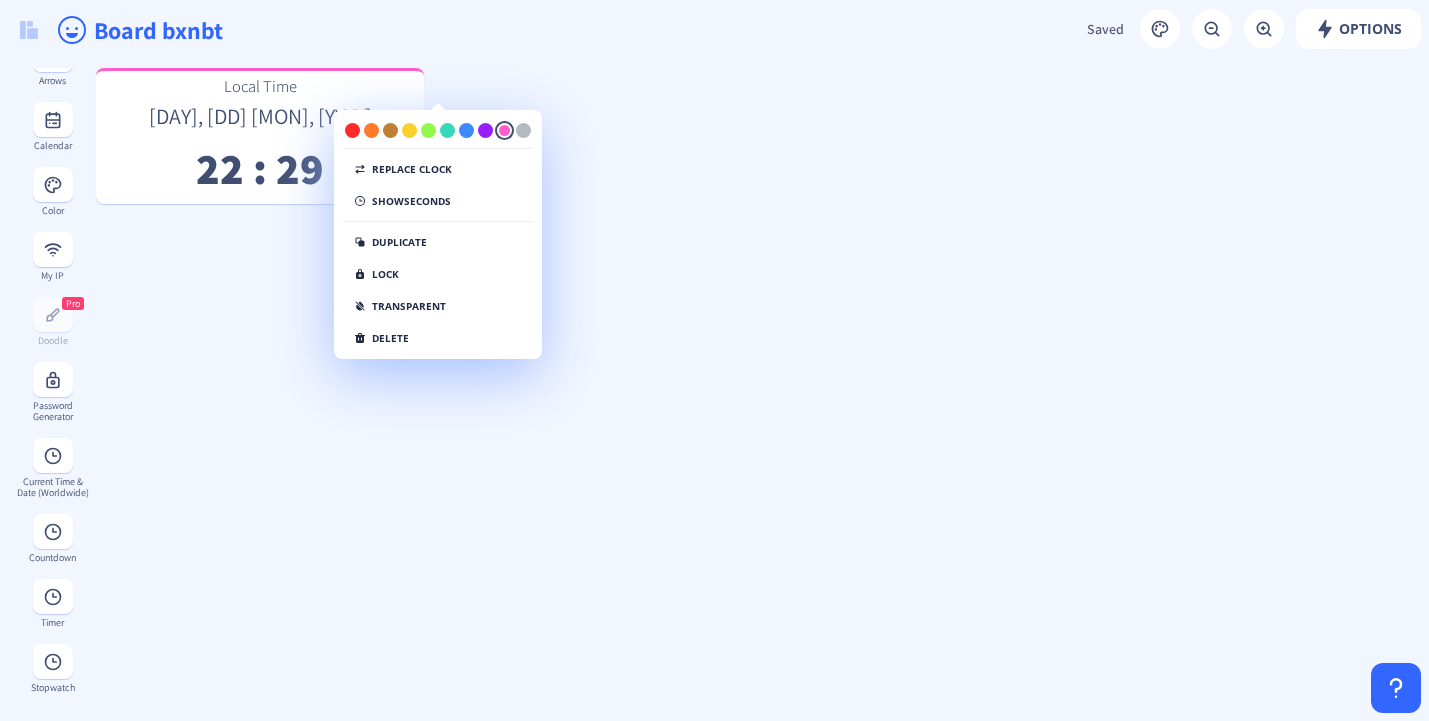 click on "Local Time [DAY], [DD] [MON], [YYYY]   [HH] : [MM]" 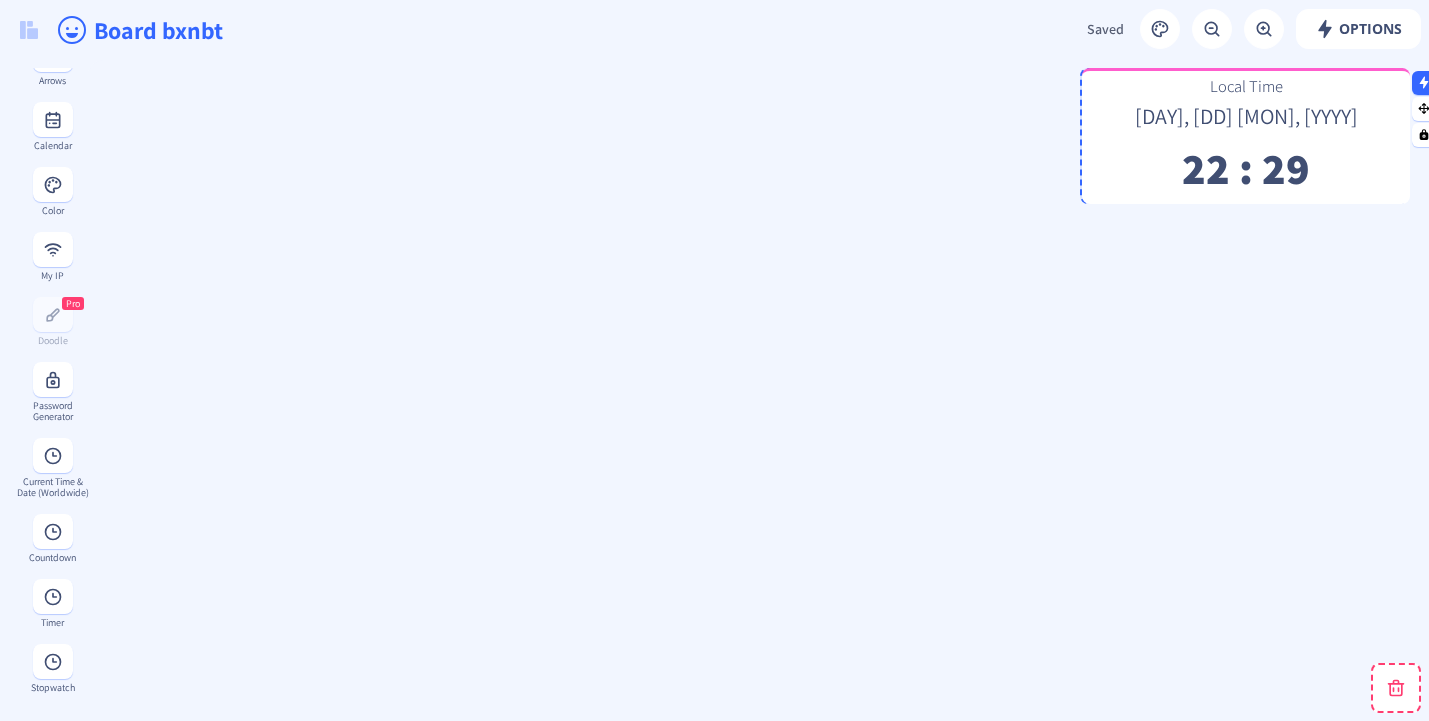 drag, startPoint x: 356, startPoint y: 90, endPoint x: 1342, endPoint y: 90, distance: 986 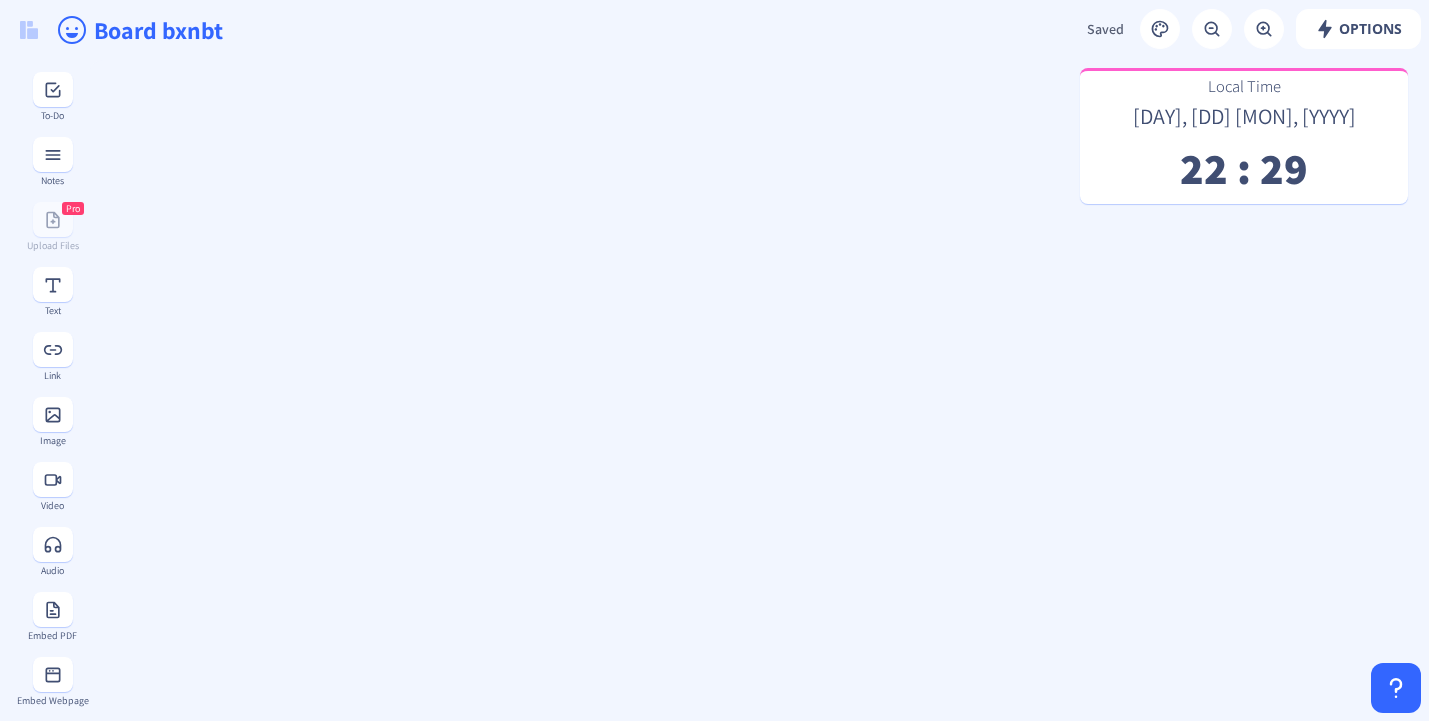 scroll, scrollTop: 0, scrollLeft: 0, axis: both 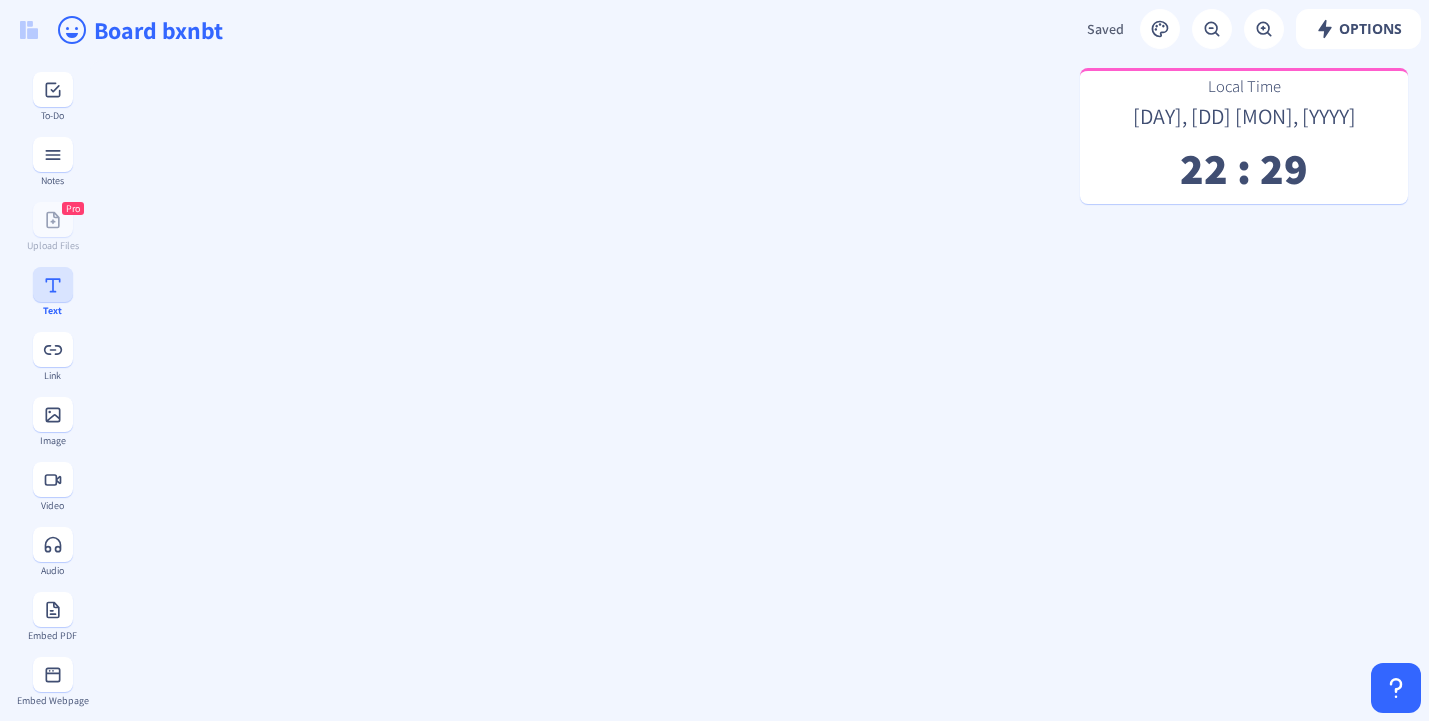 click 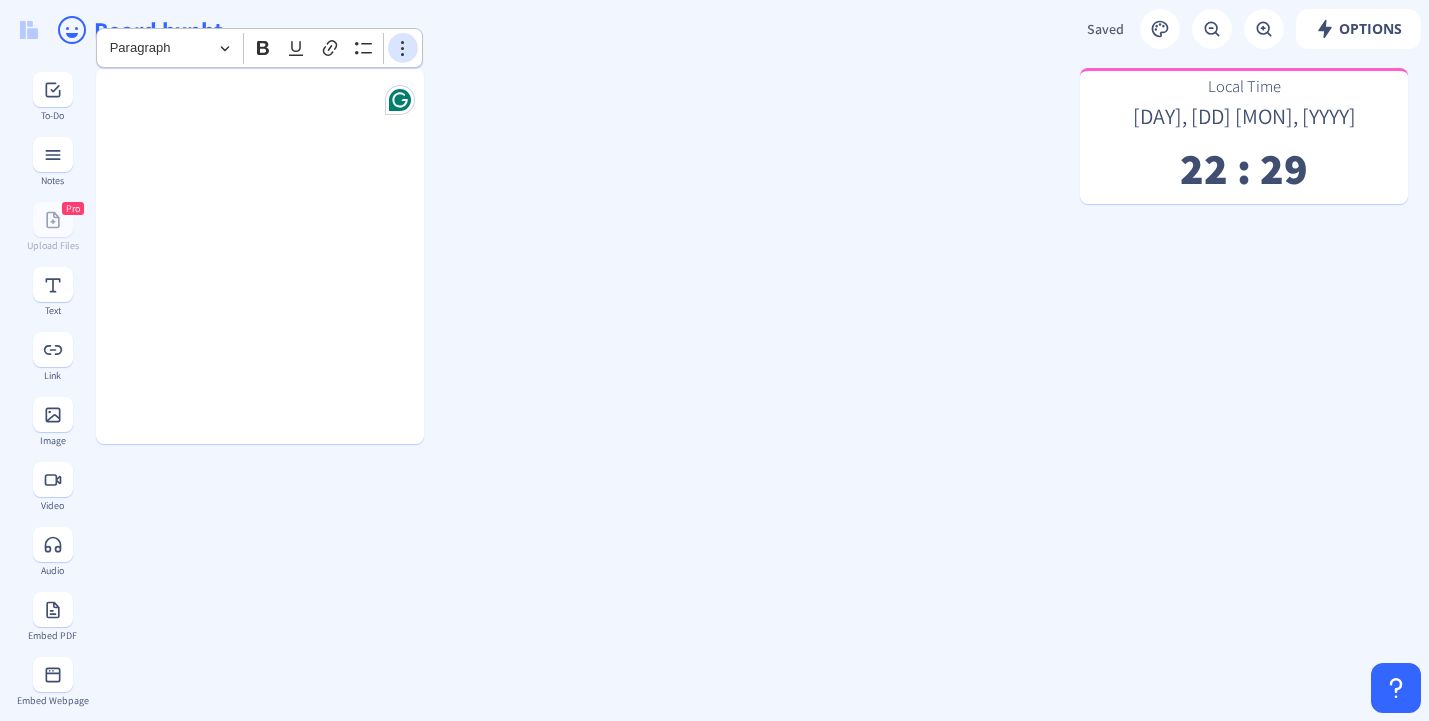 click 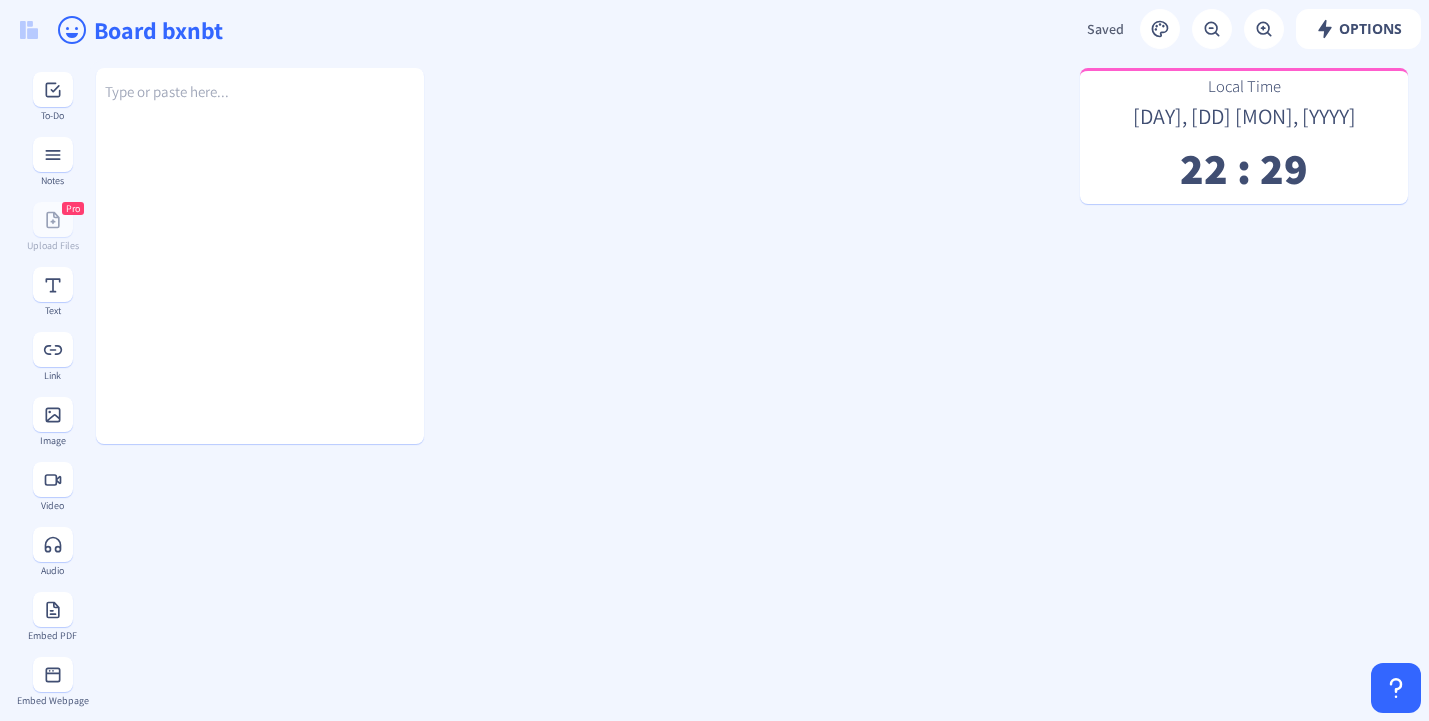 click on "Local Time [DAY], [DD] [MON], [YYYY]   [HH] : [MM]  Beginning Band ​​​​​​​" 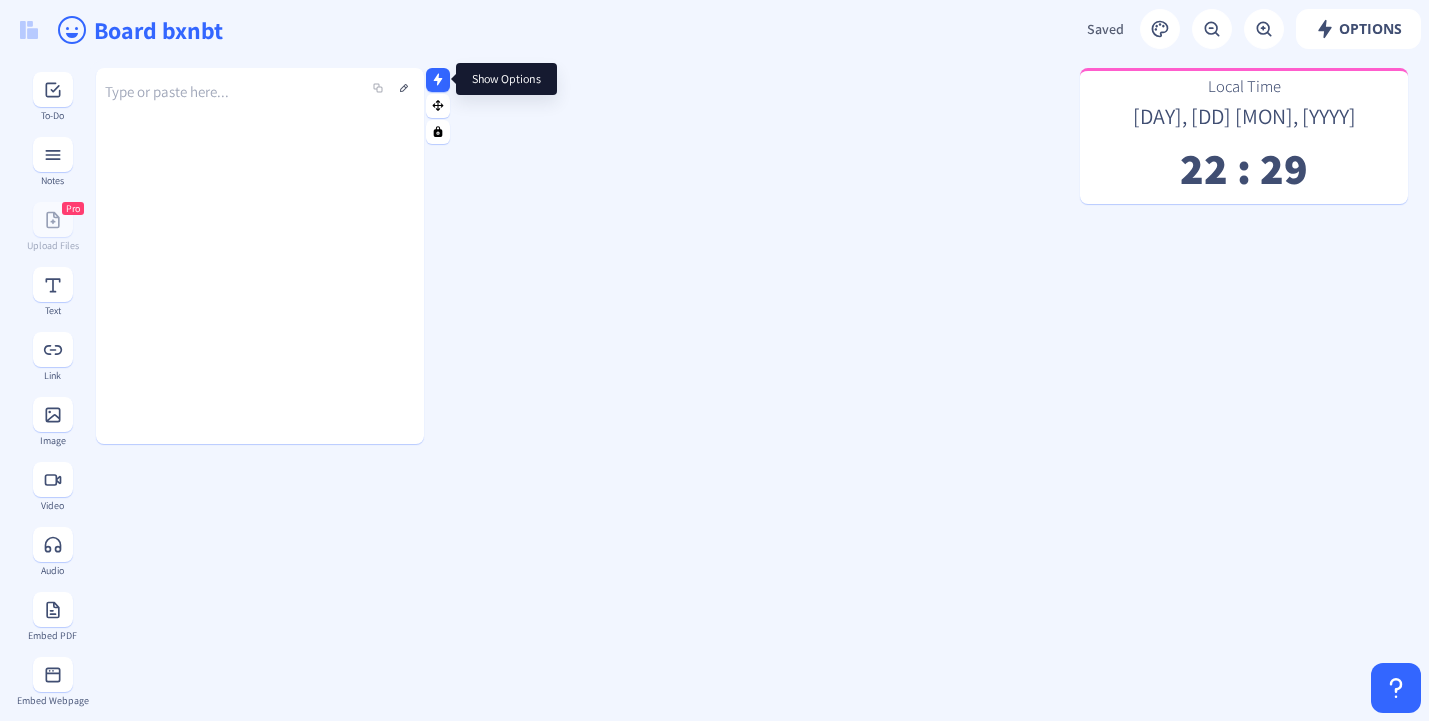 click 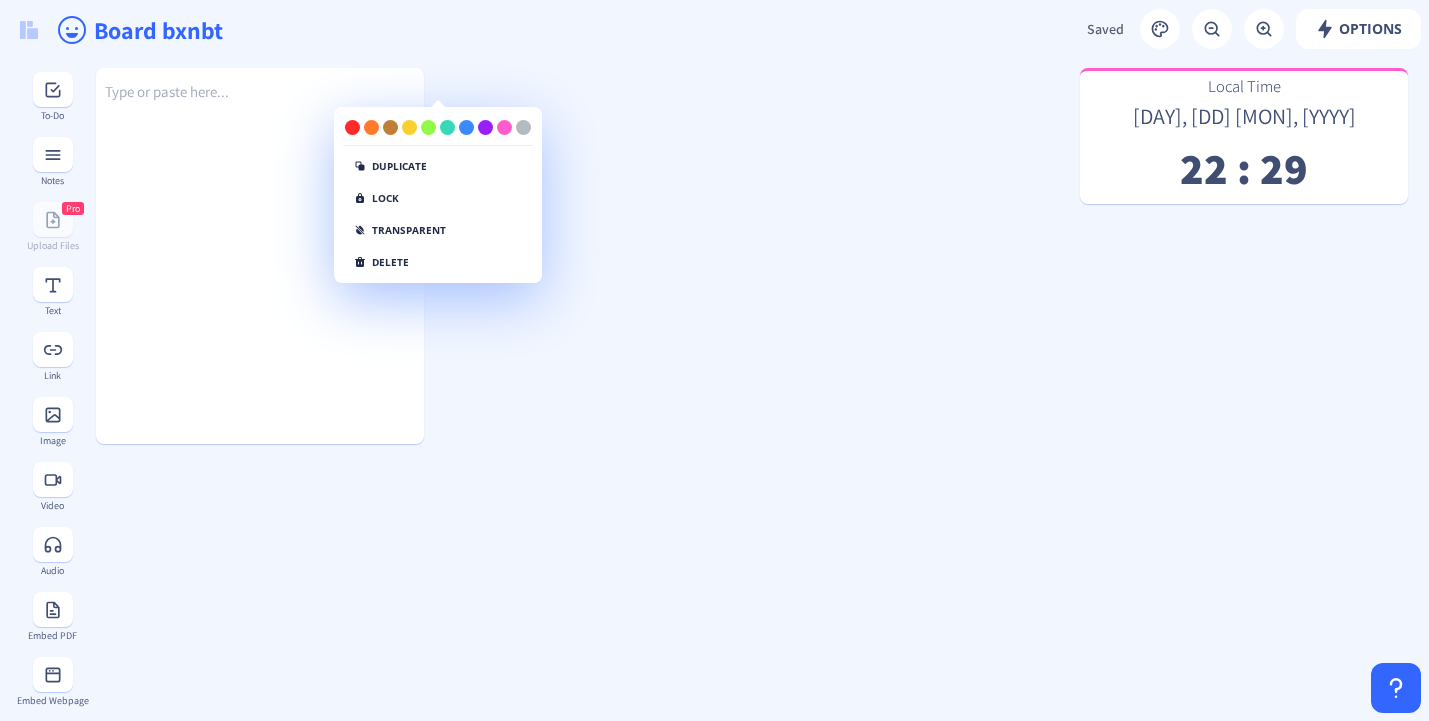 click on "duplicate  lock  transparent  delete" at bounding box center [438, 197] 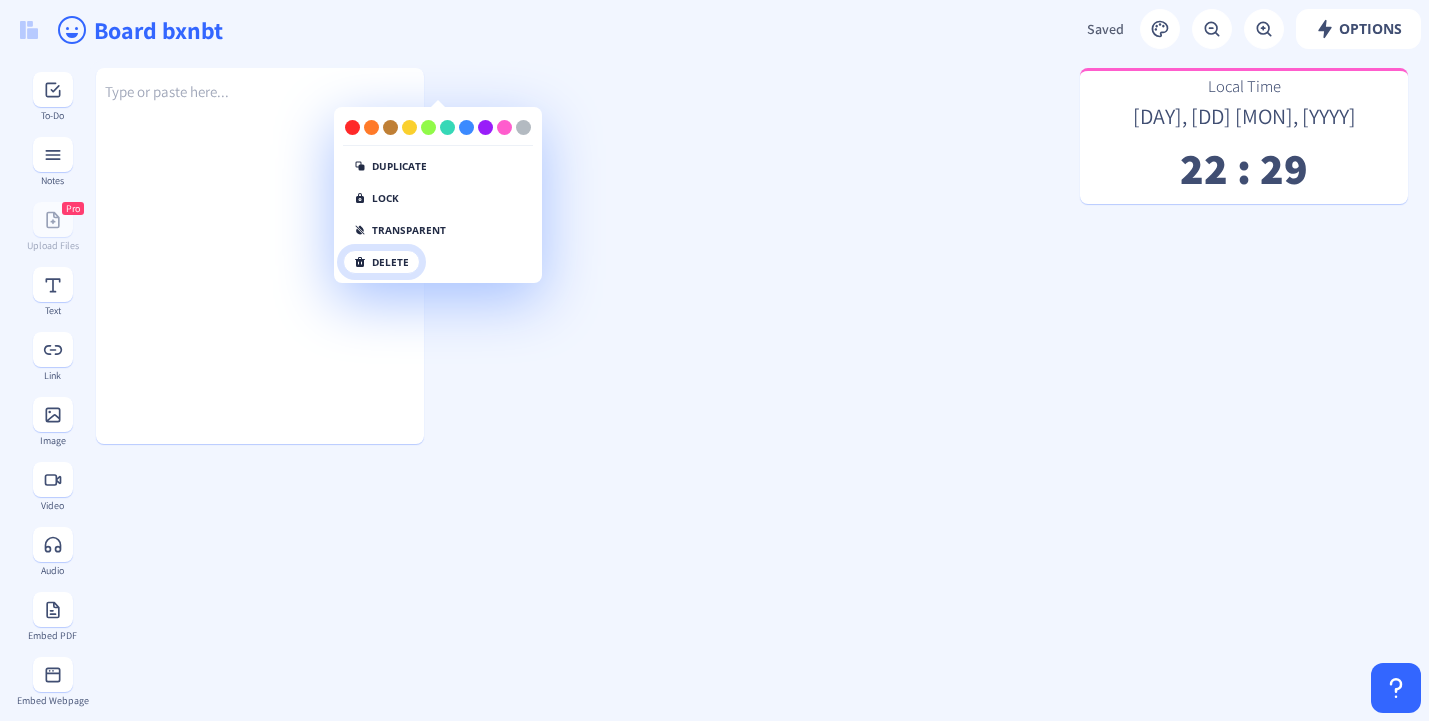 click on "delete" at bounding box center (381, 262) 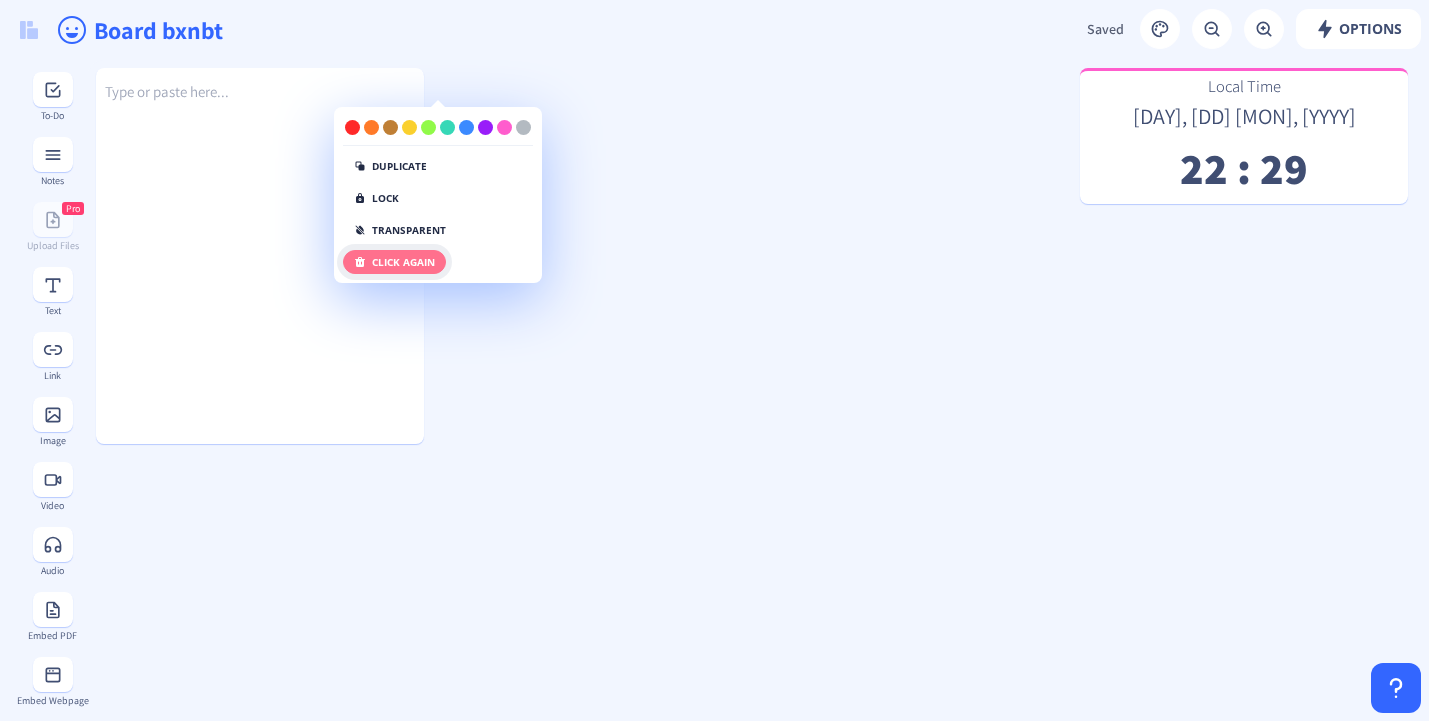 click on "click again" at bounding box center [394, 262] 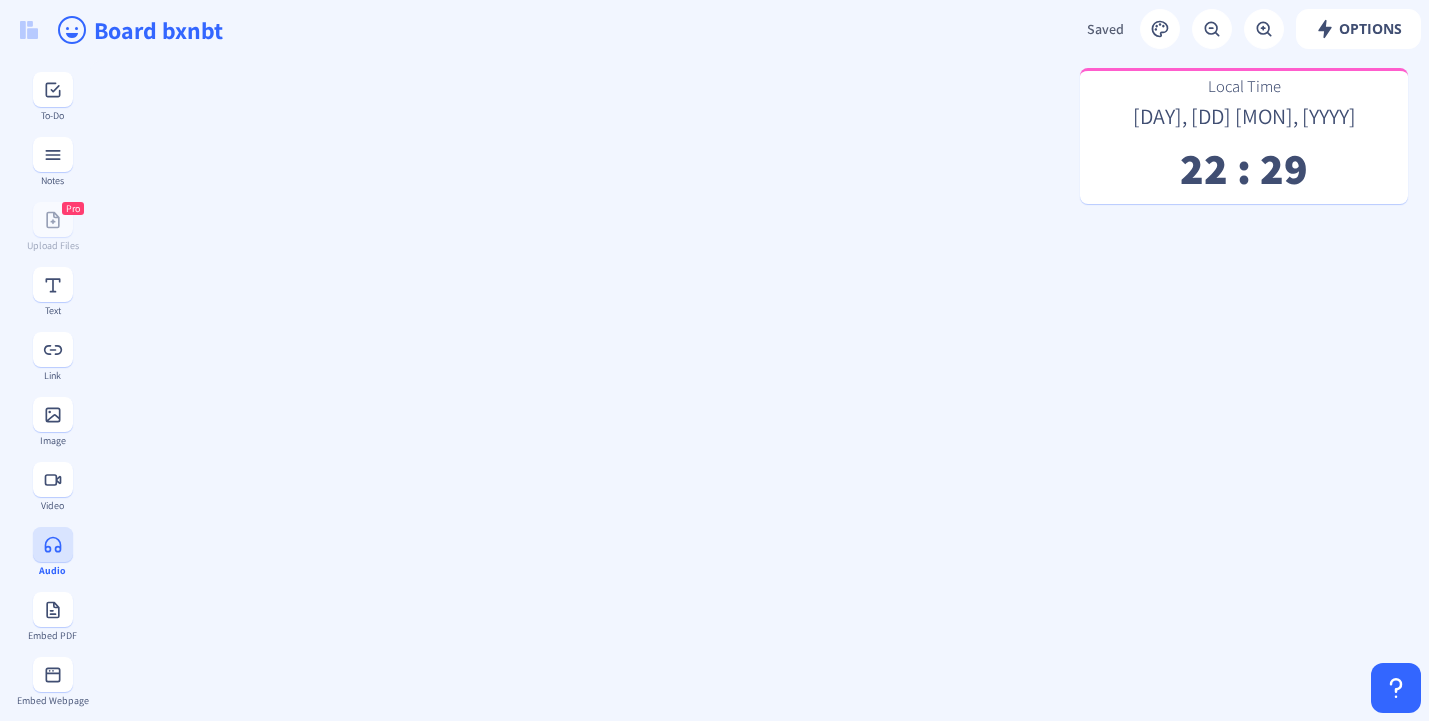 scroll, scrollTop: 0, scrollLeft: 0, axis: both 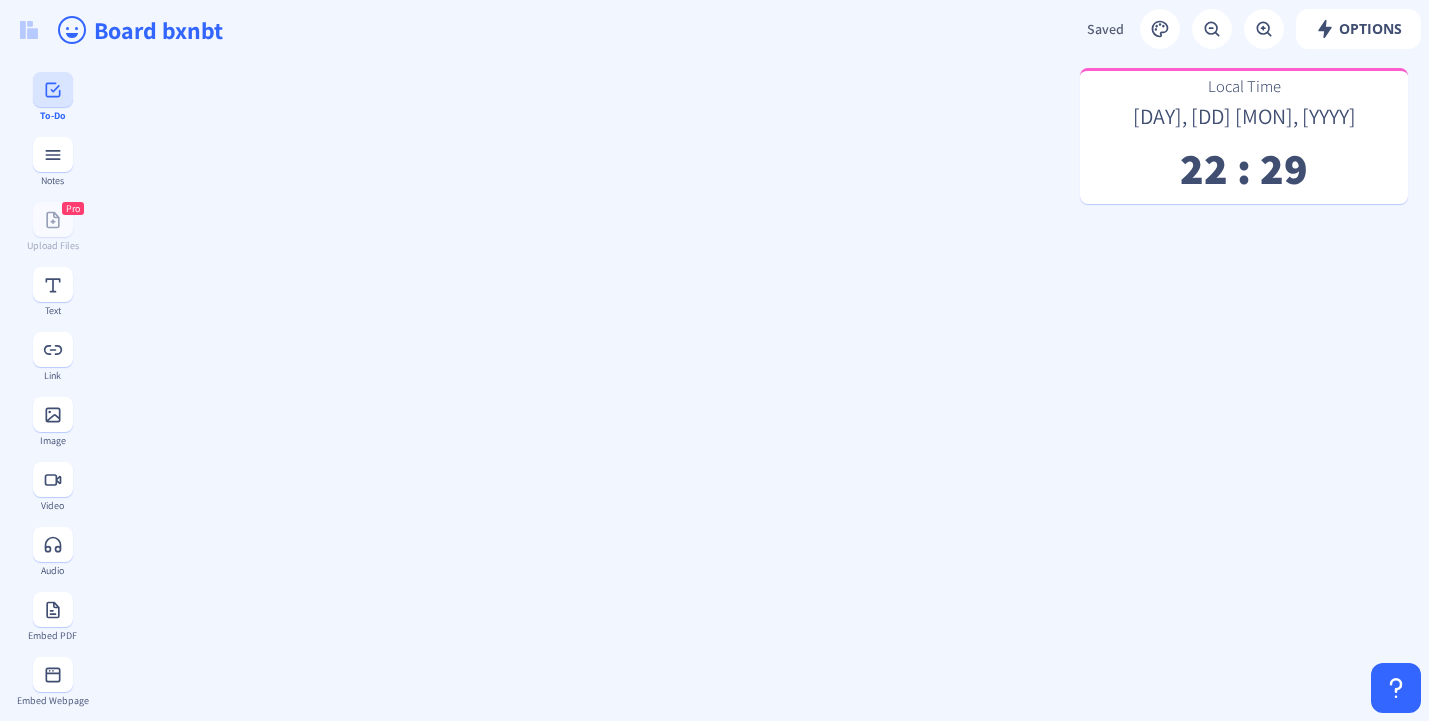 click 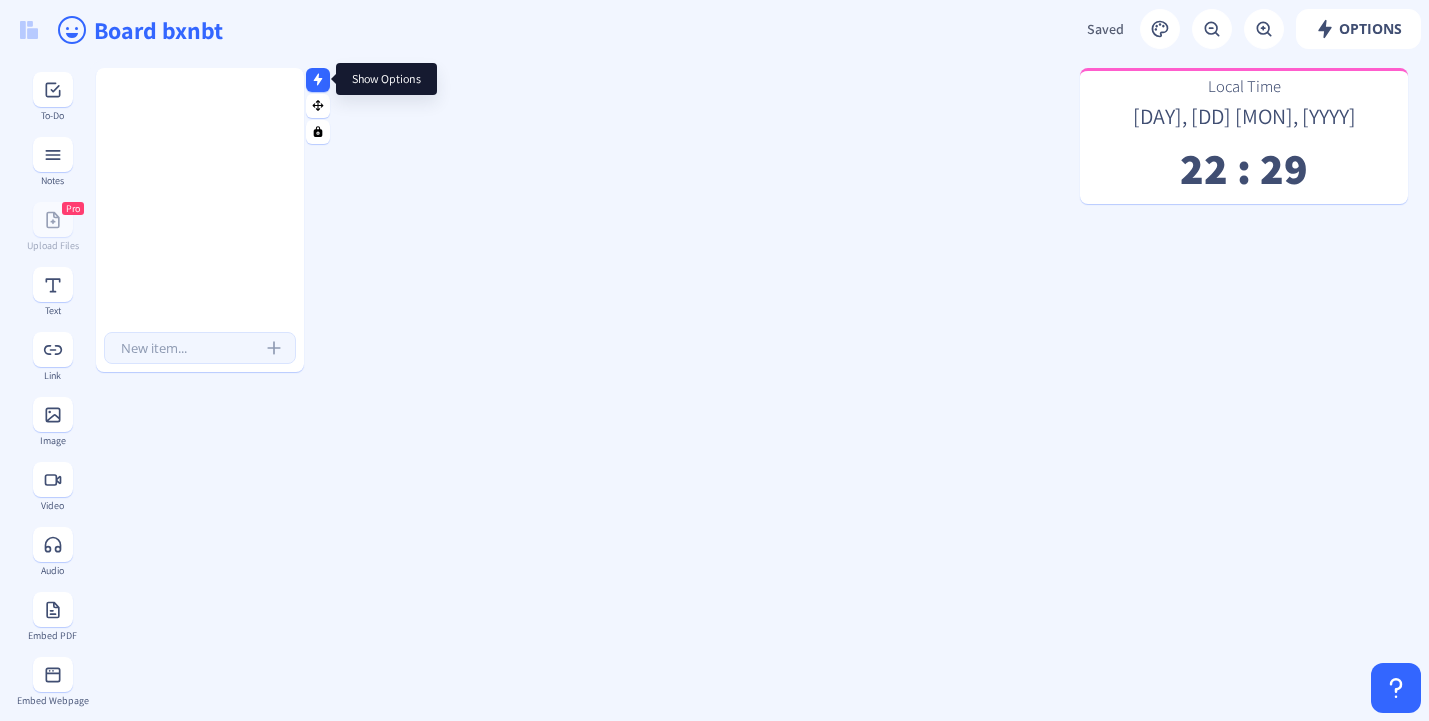 click 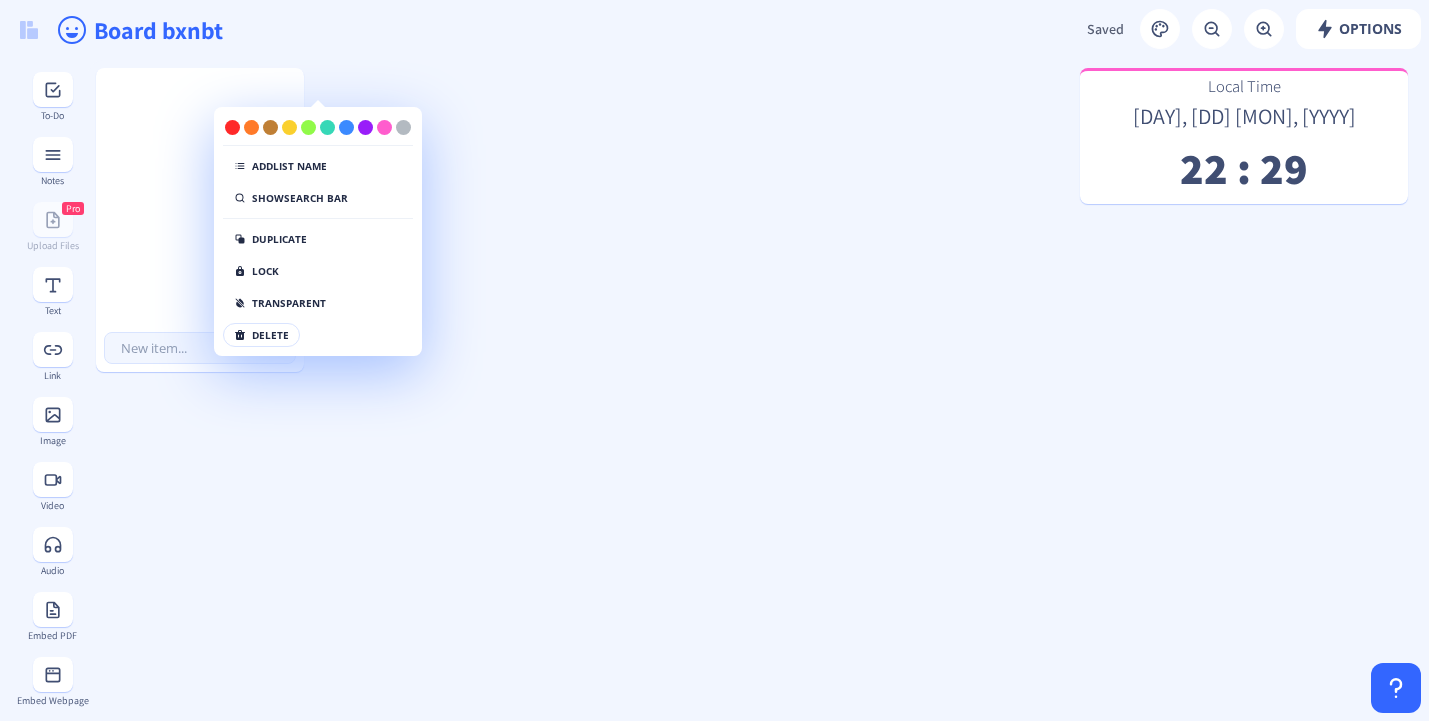 click on "Add  list name  Show  search bar   duplicate  lock  transparent  delete" at bounding box center (318, 233) 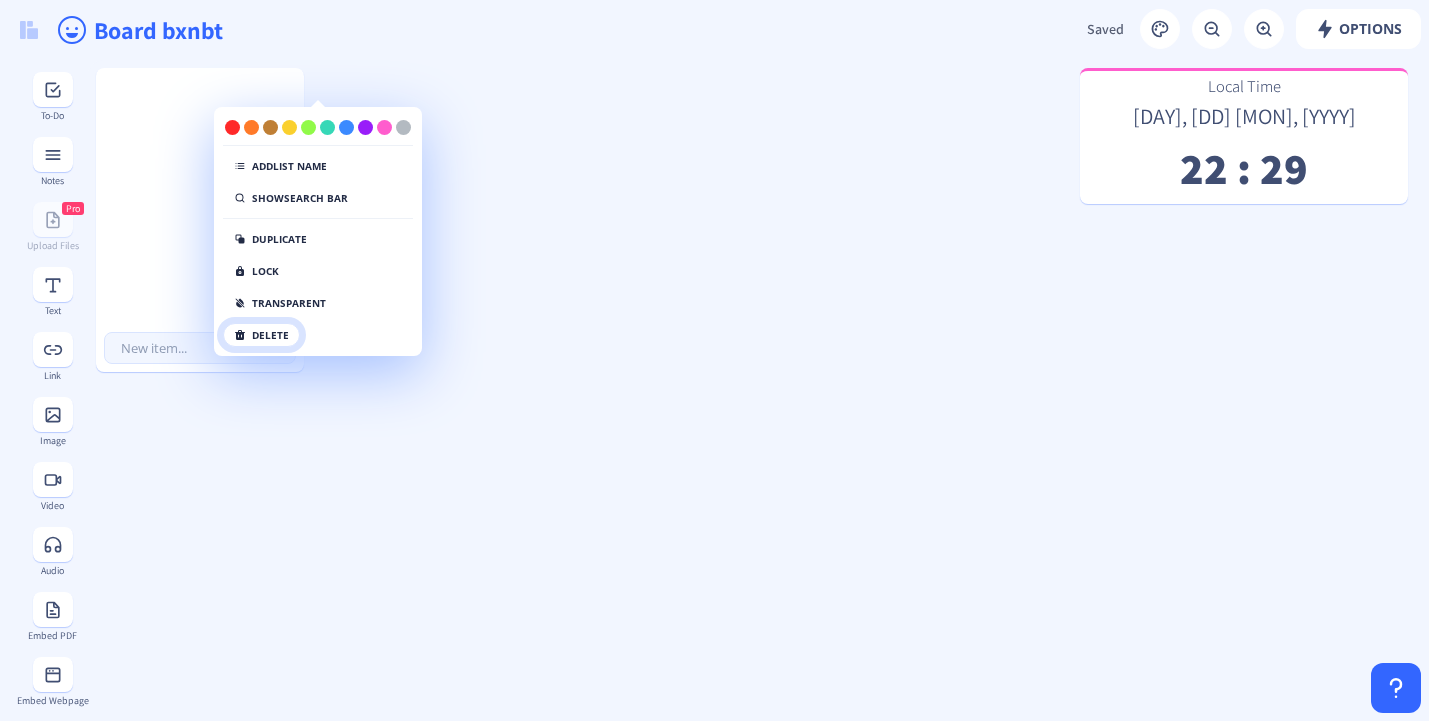 click on "delete" at bounding box center (261, 335) 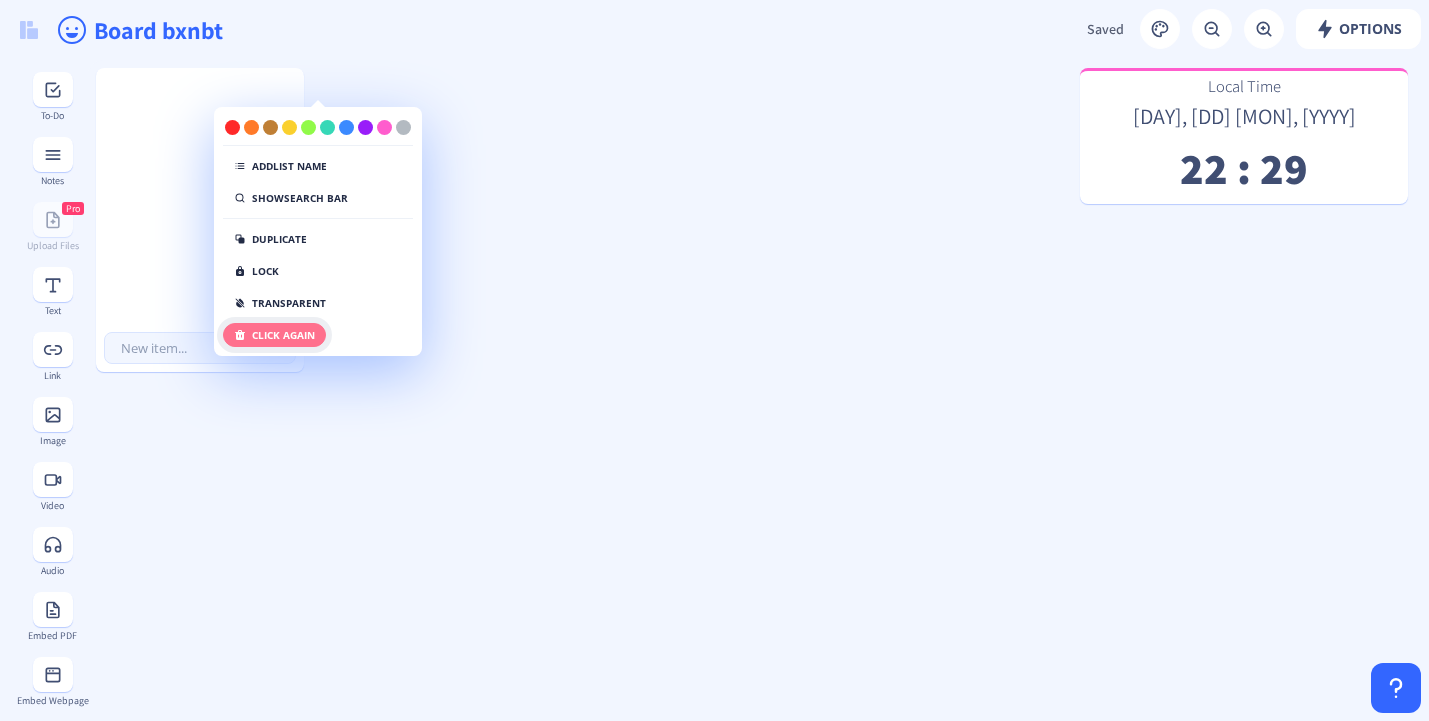 click on "click again" at bounding box center (274, 335) 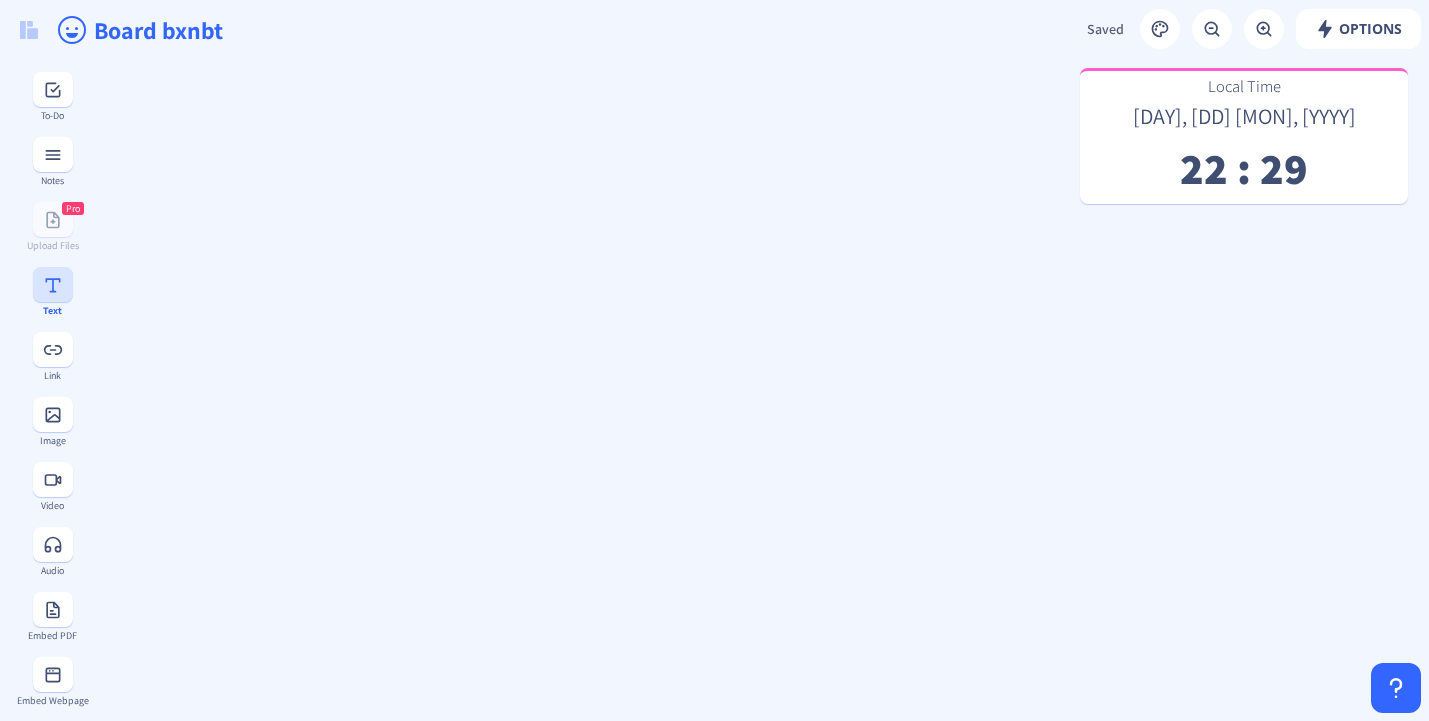 click on "Text" 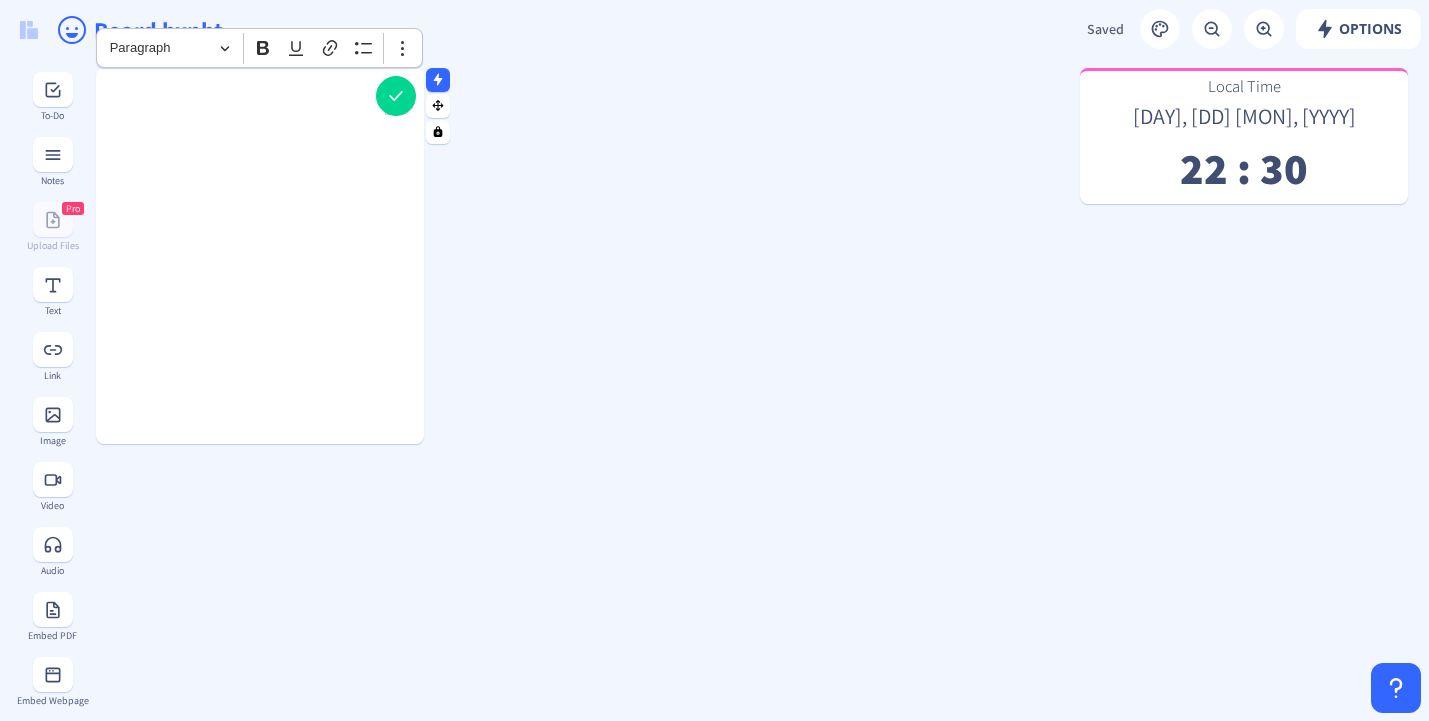 type 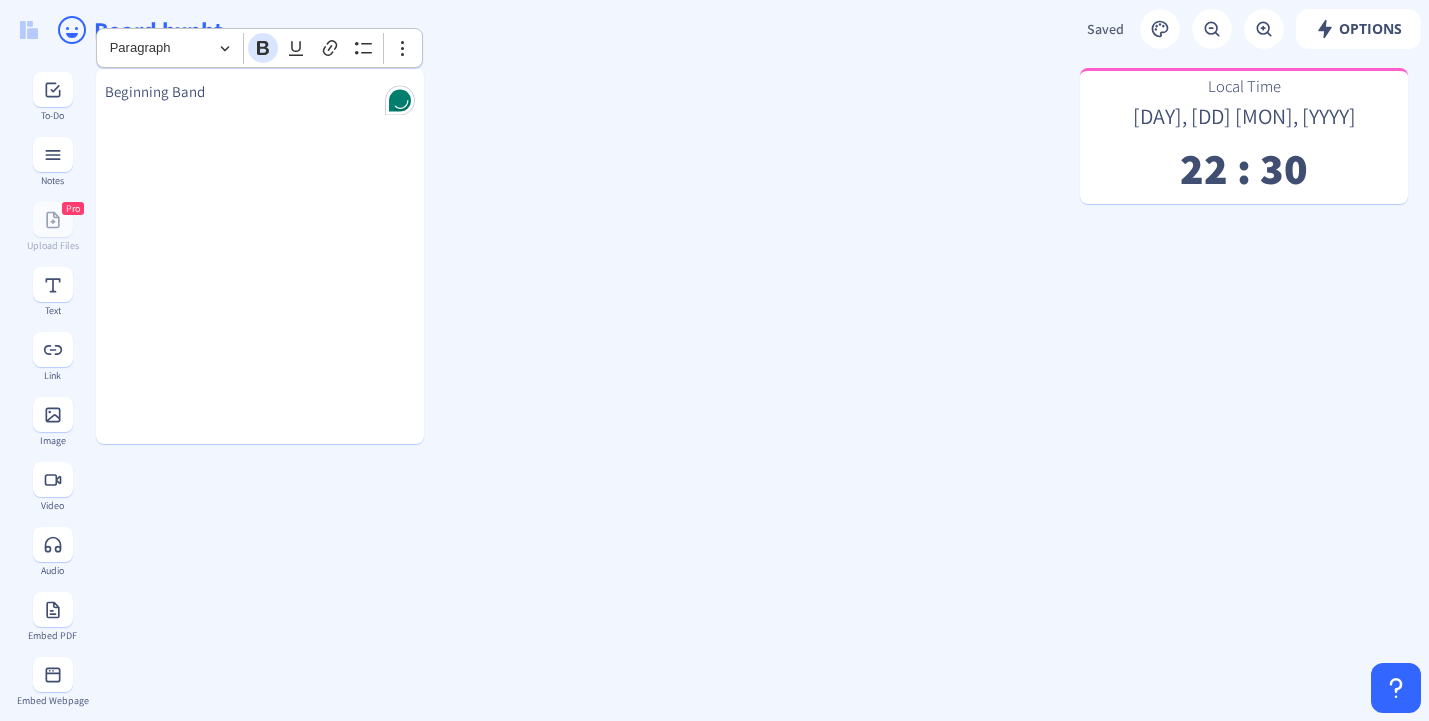 click 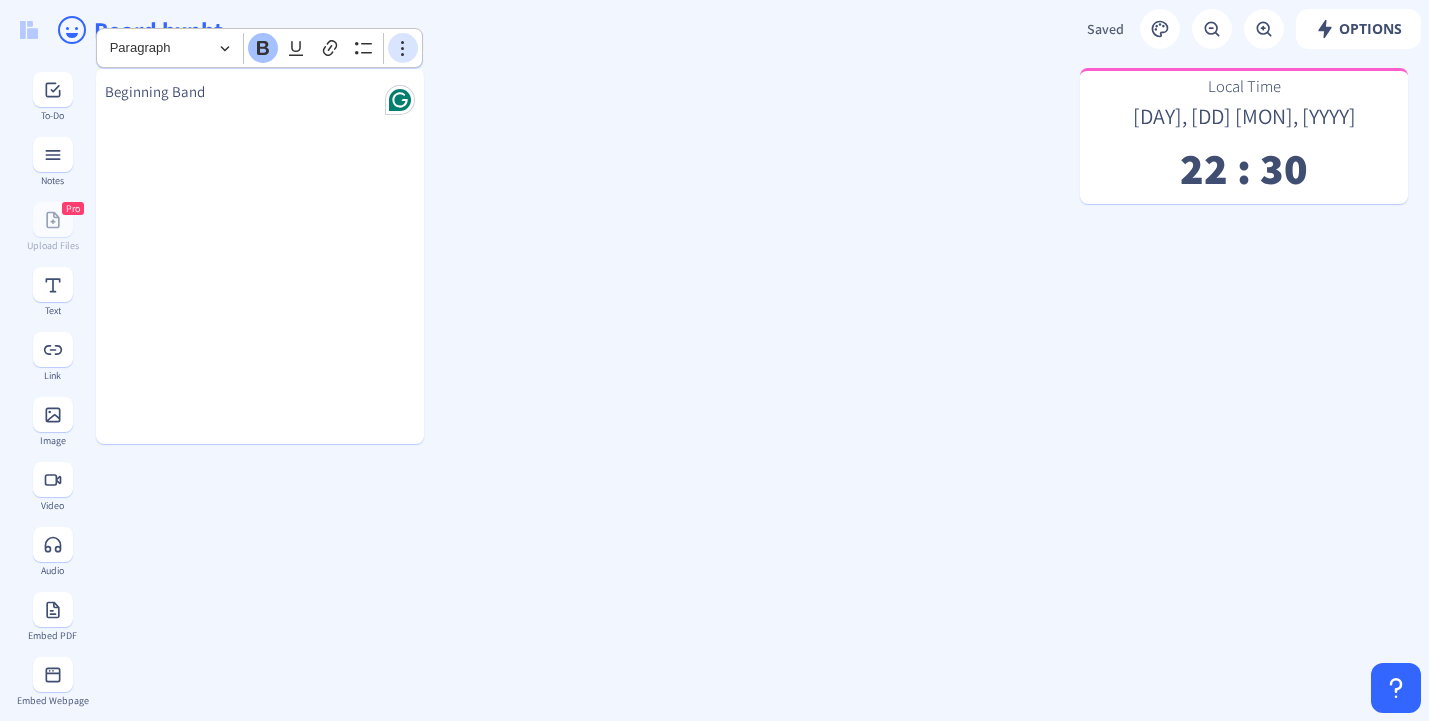 click 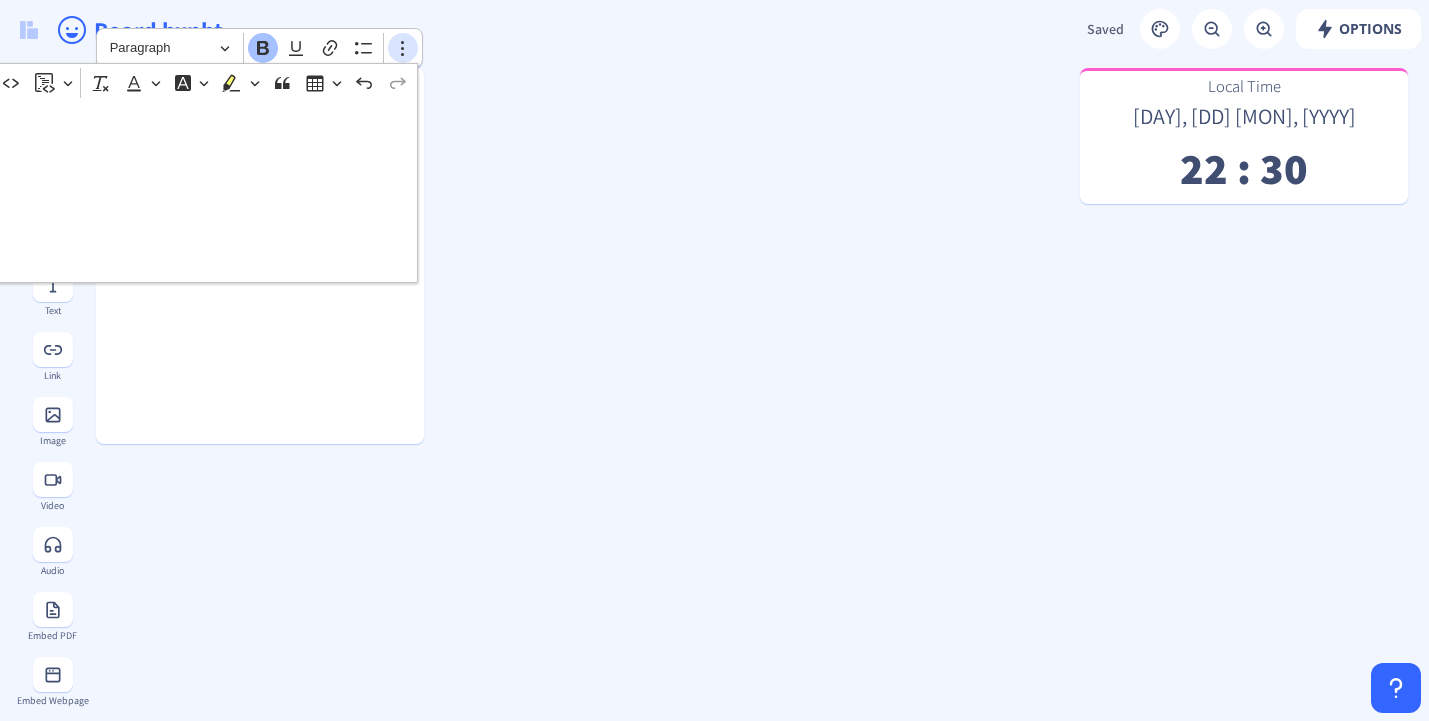 click 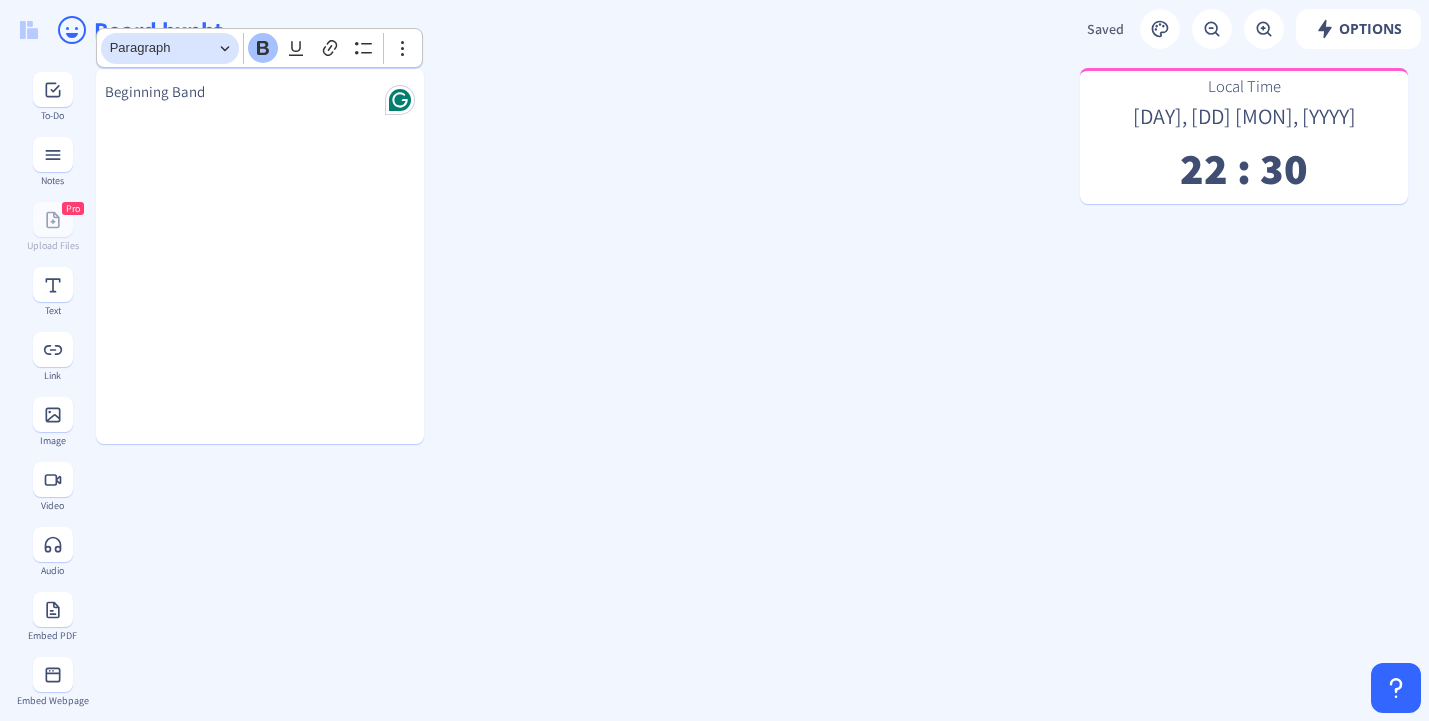 click on "Heading Paragraph" at bounding box center (170, 48) 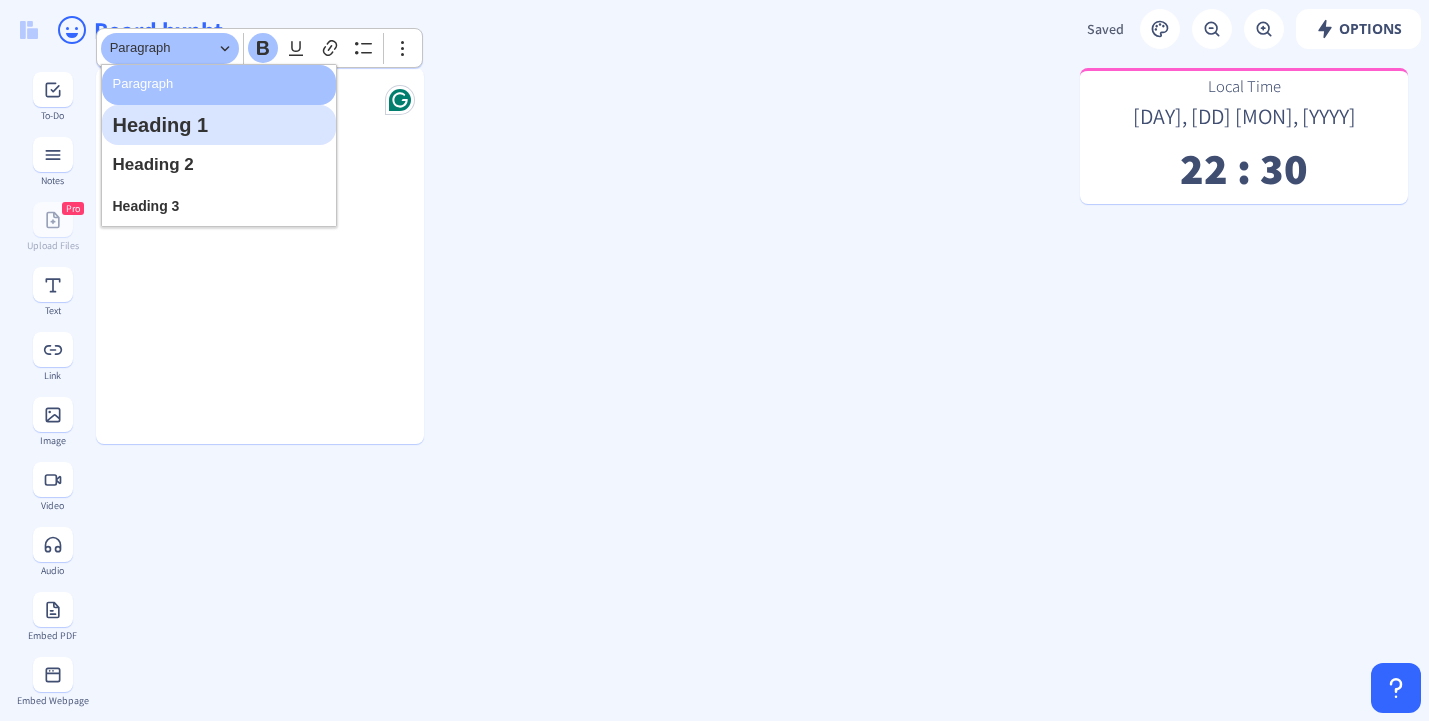 click on "Heading 1" at bounding box center [219, 125] 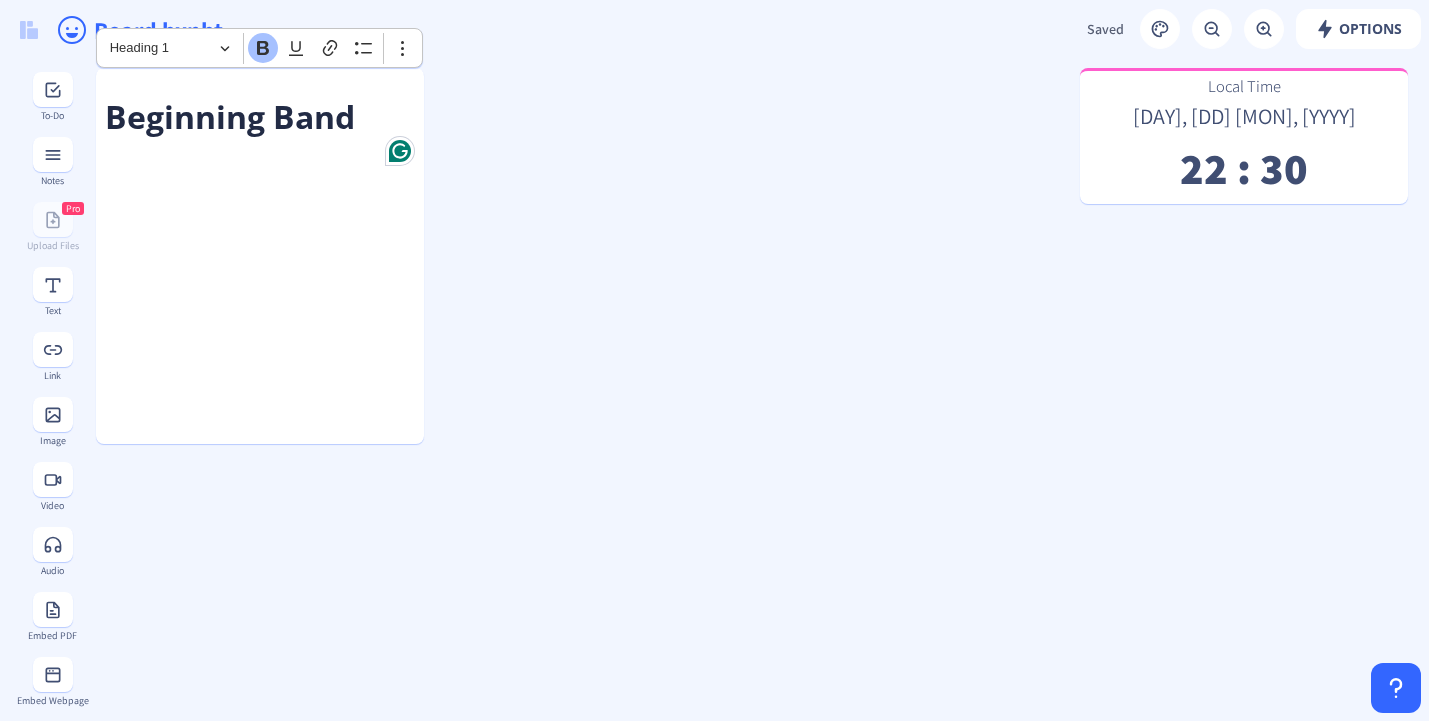 click on "Local Time [DAY], [DD] [MON], [YYYY]   [HH] : [MM]  Beginning Band ​​​​​​​" 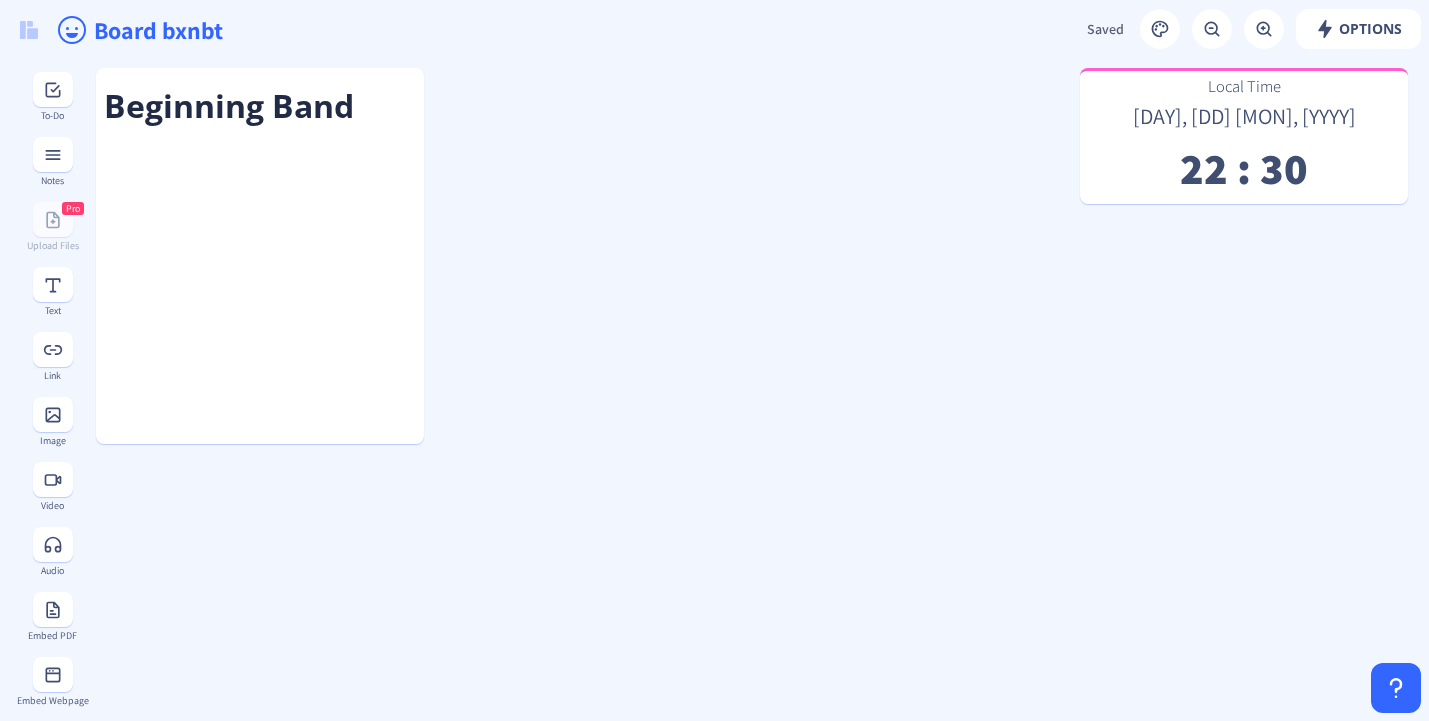 click on "Local Time [DAY], [DD] [MON], [YYYY]   [HH] : [MM]  Beginning Band" 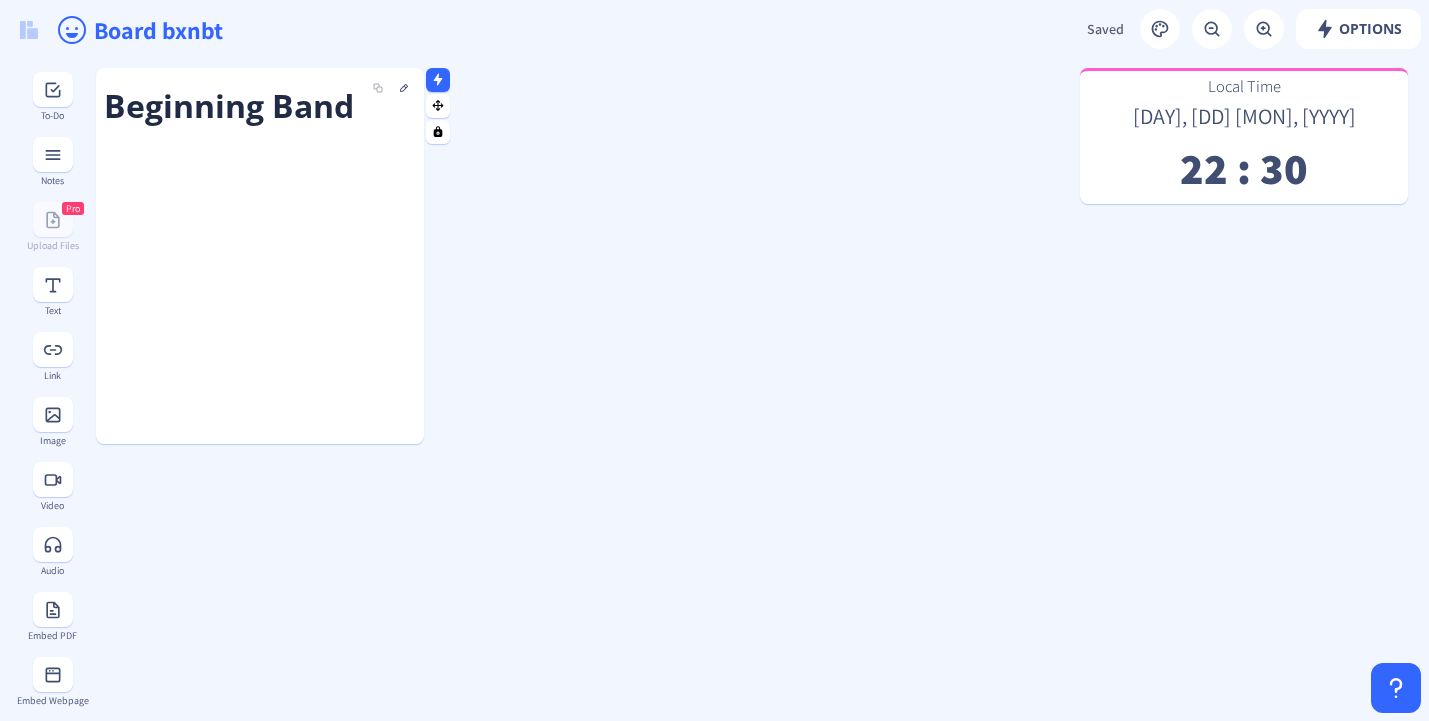 click on "Beginning Band" at bounding box center (260, 256) 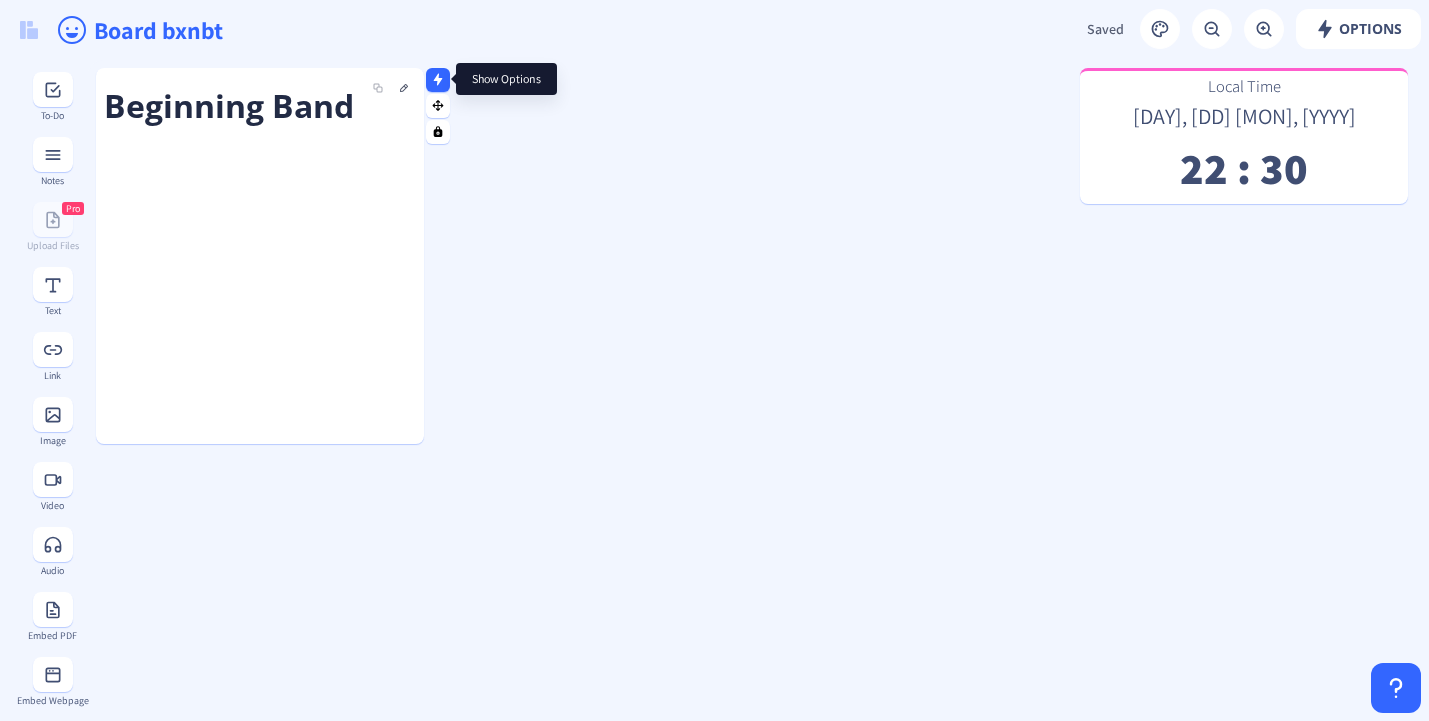 click 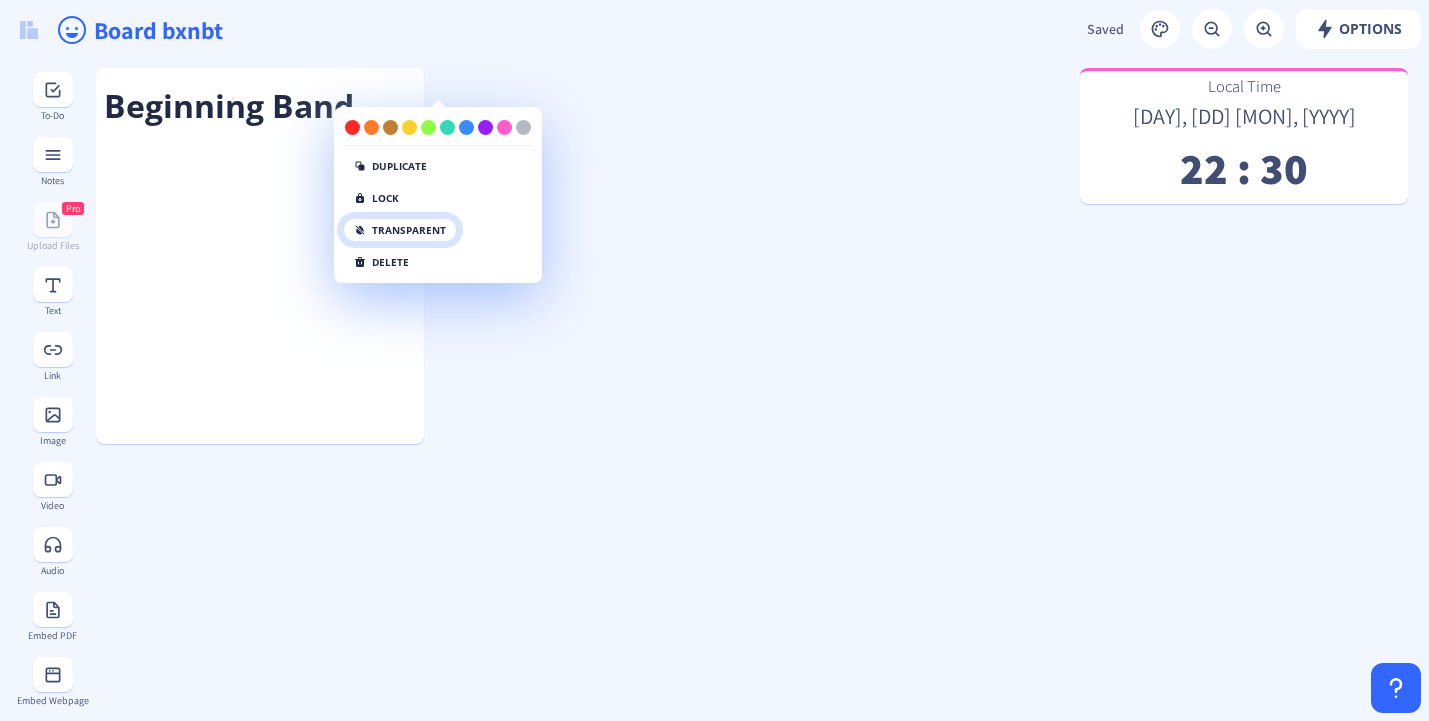 click on "transparent" at bounding box center [400, 230] 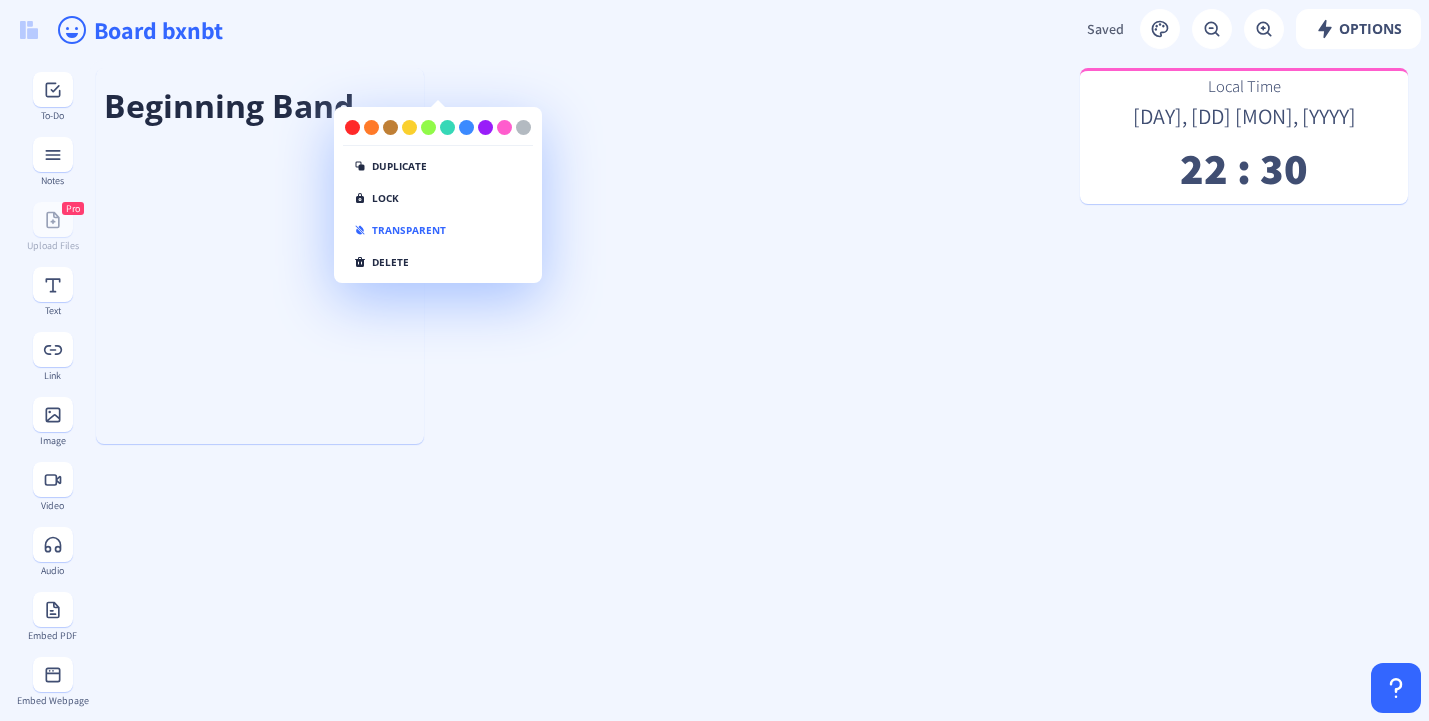 click on "Local Time [DAY], [DD] [MON], [YYYY]   [HH] : [MM]  Beginning Band" 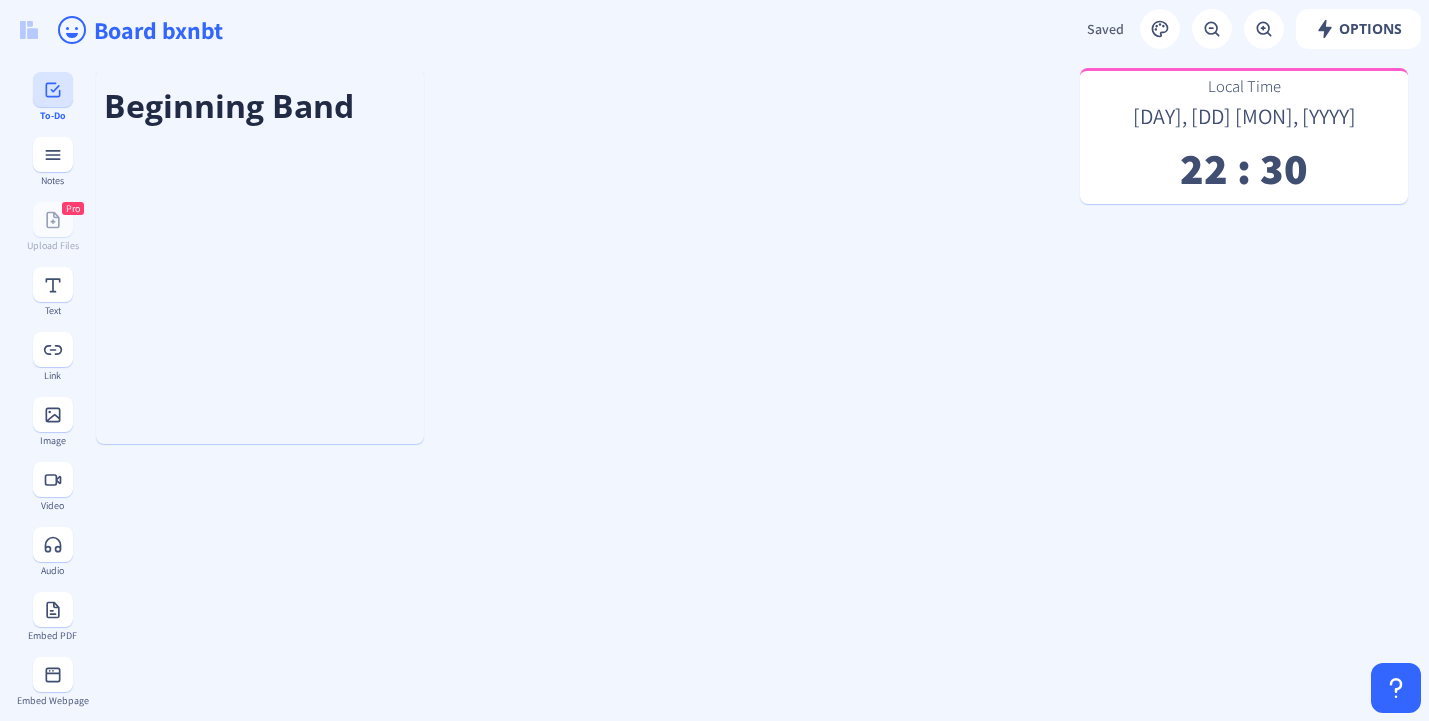 click 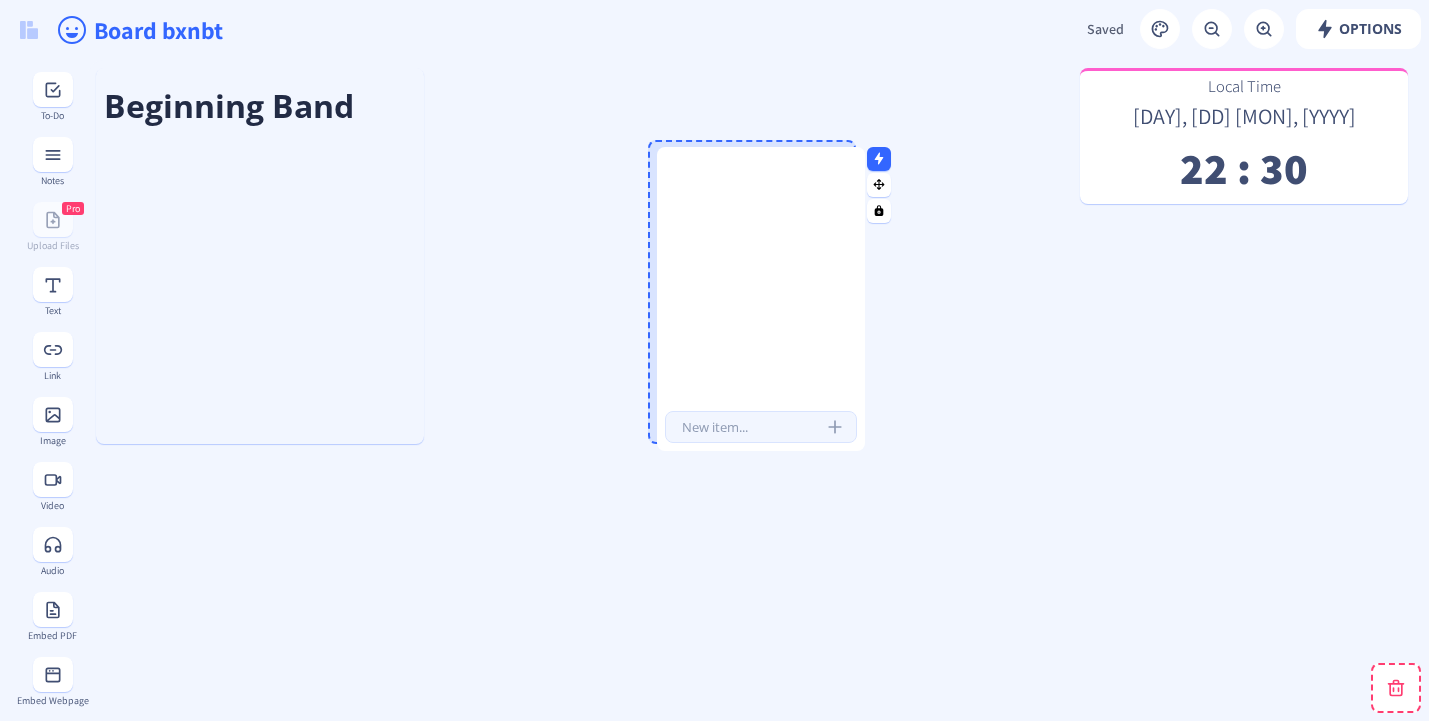 drag, startPoint x: 585, startPoint y: 186, endPoint x: 793, endPoint y: 257, distance: 219.78398 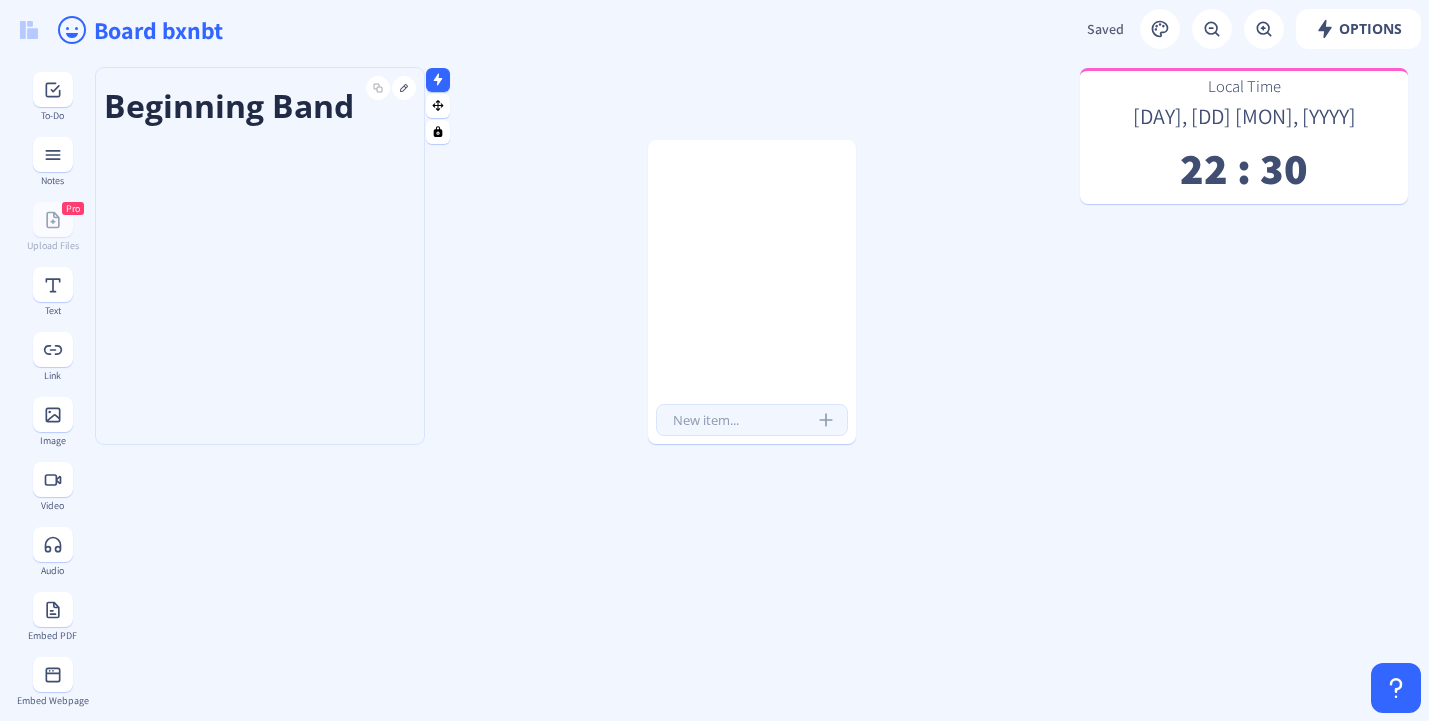 click on "Beginning Band" at bounding box center [260, 256] 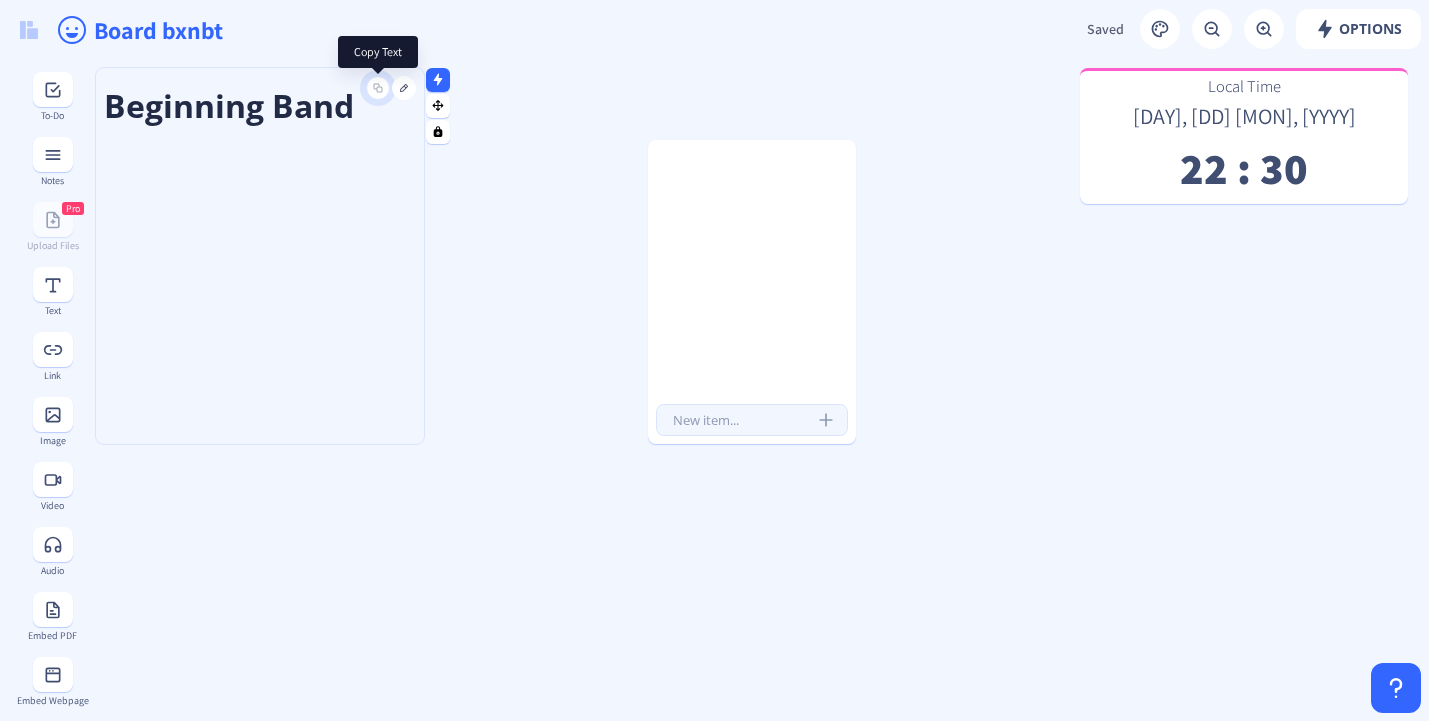 click at bounding box center [378, 88] 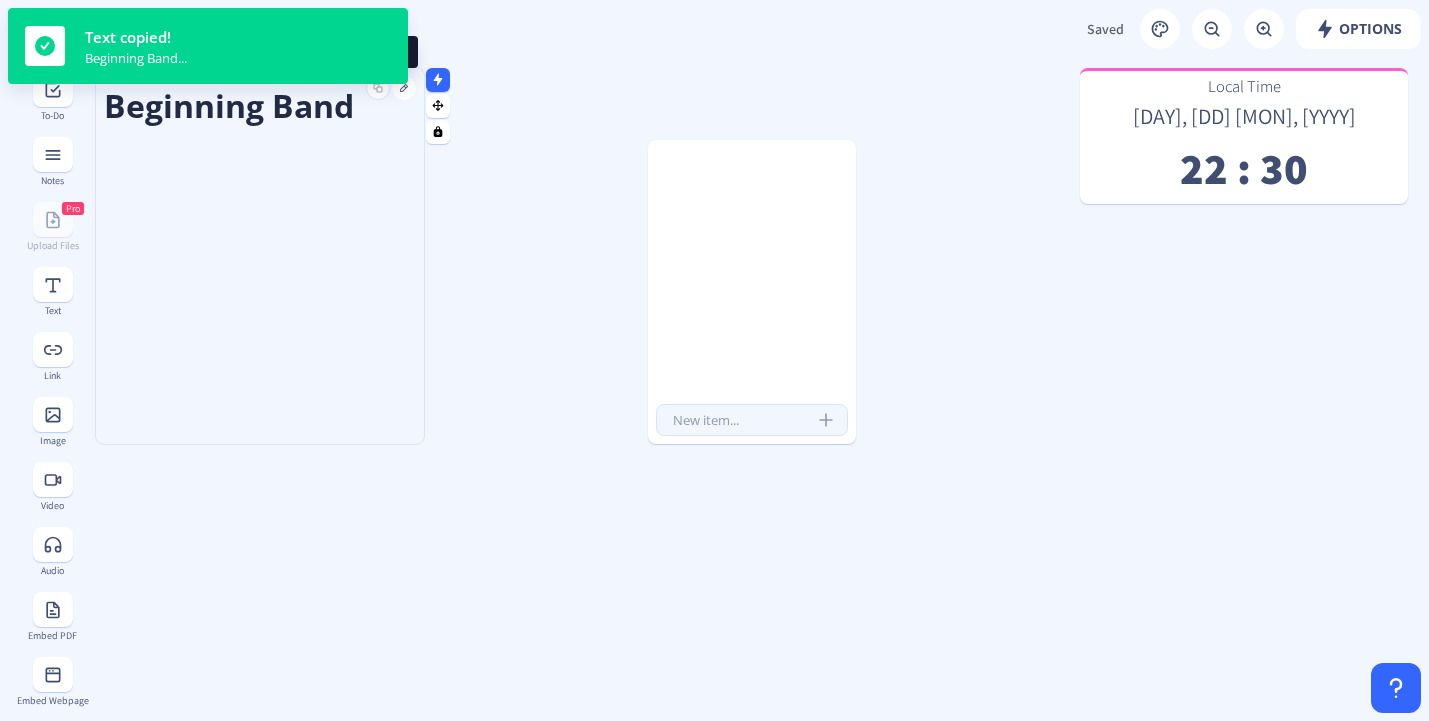 click on "Text copied! Beginning Band..." at bounding box center (208, 46) 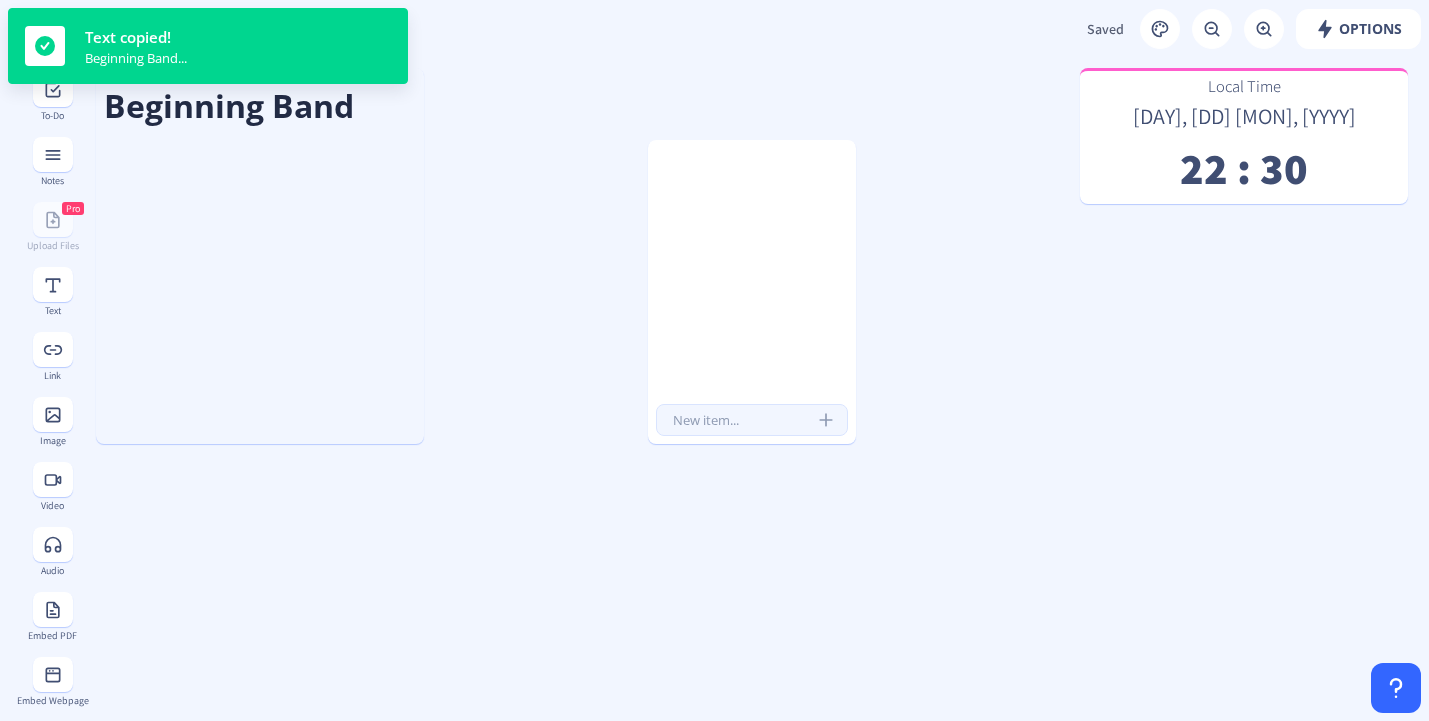 click on "Local Time [DAY], [DD] [MON], [YYYY]   [HH] : [MM]  Beginning Band" 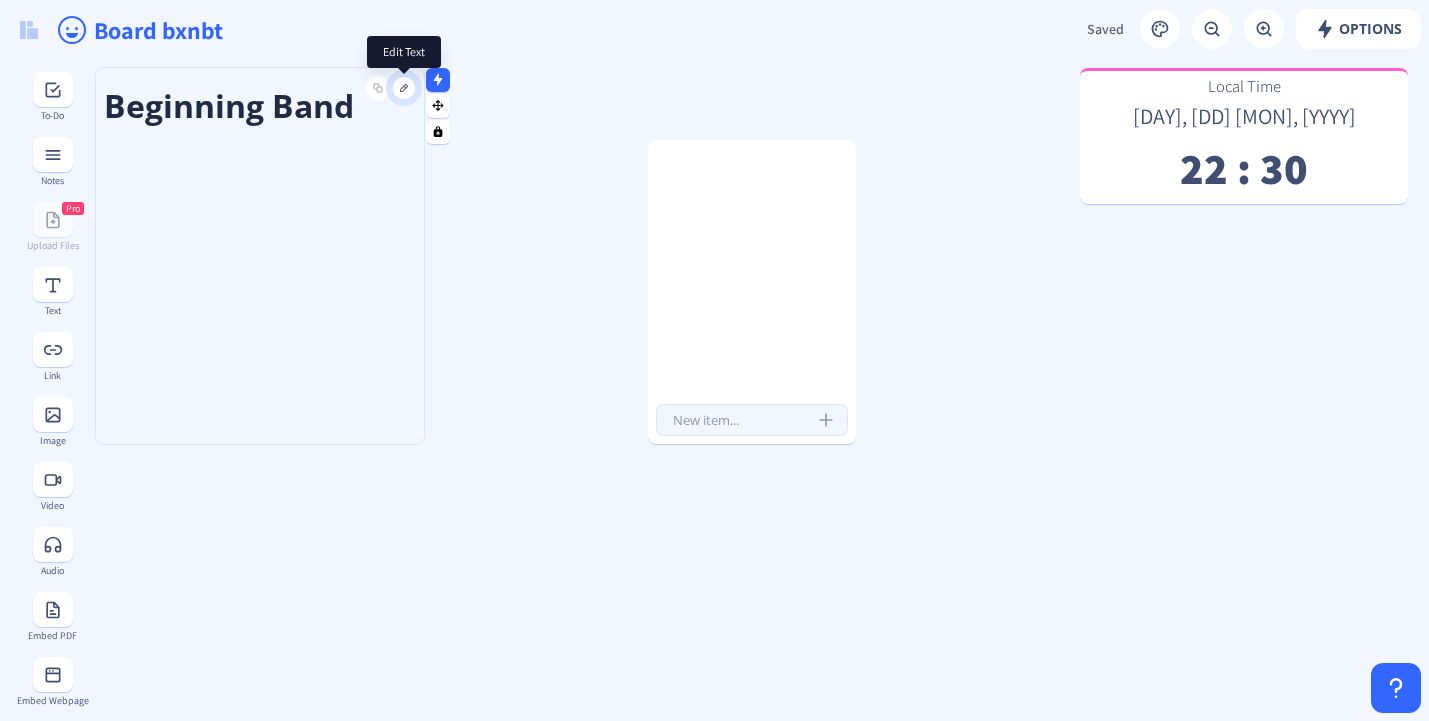 click at bounding box center [404, 88] 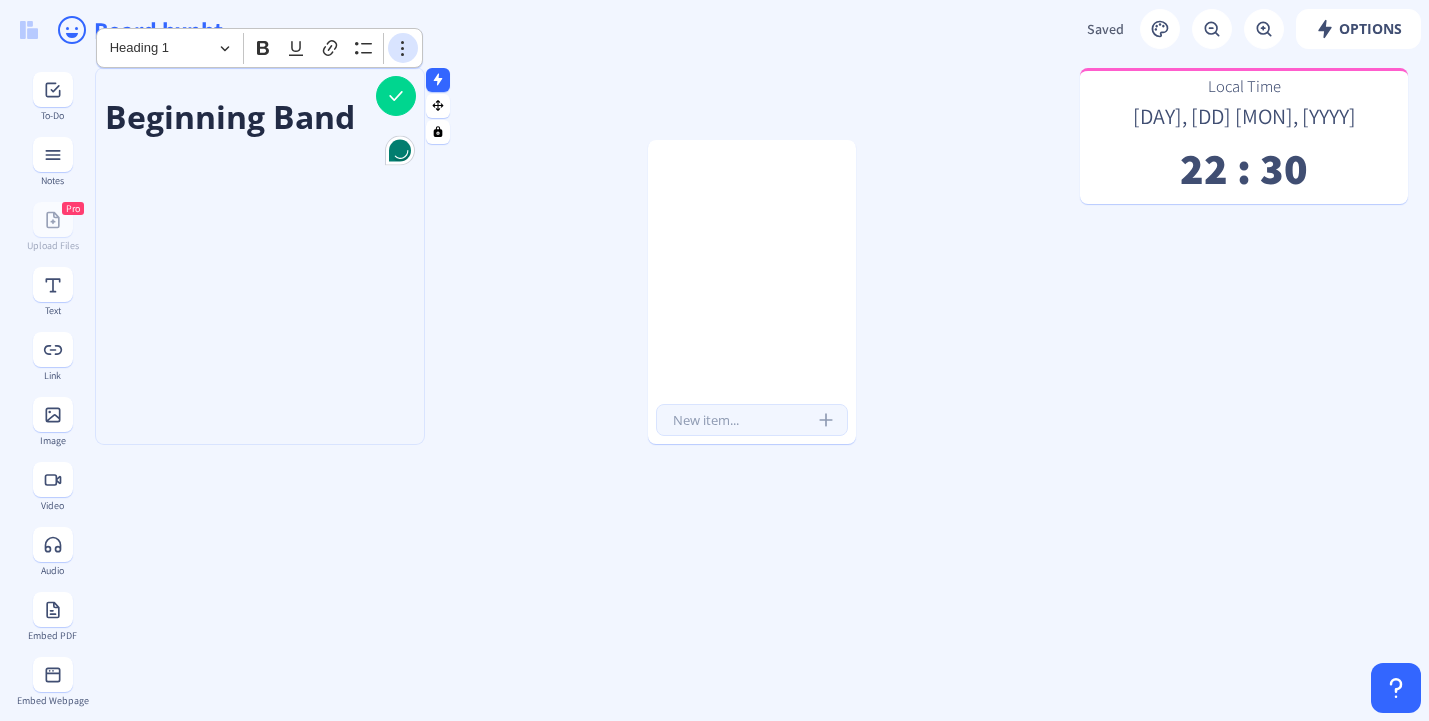 click 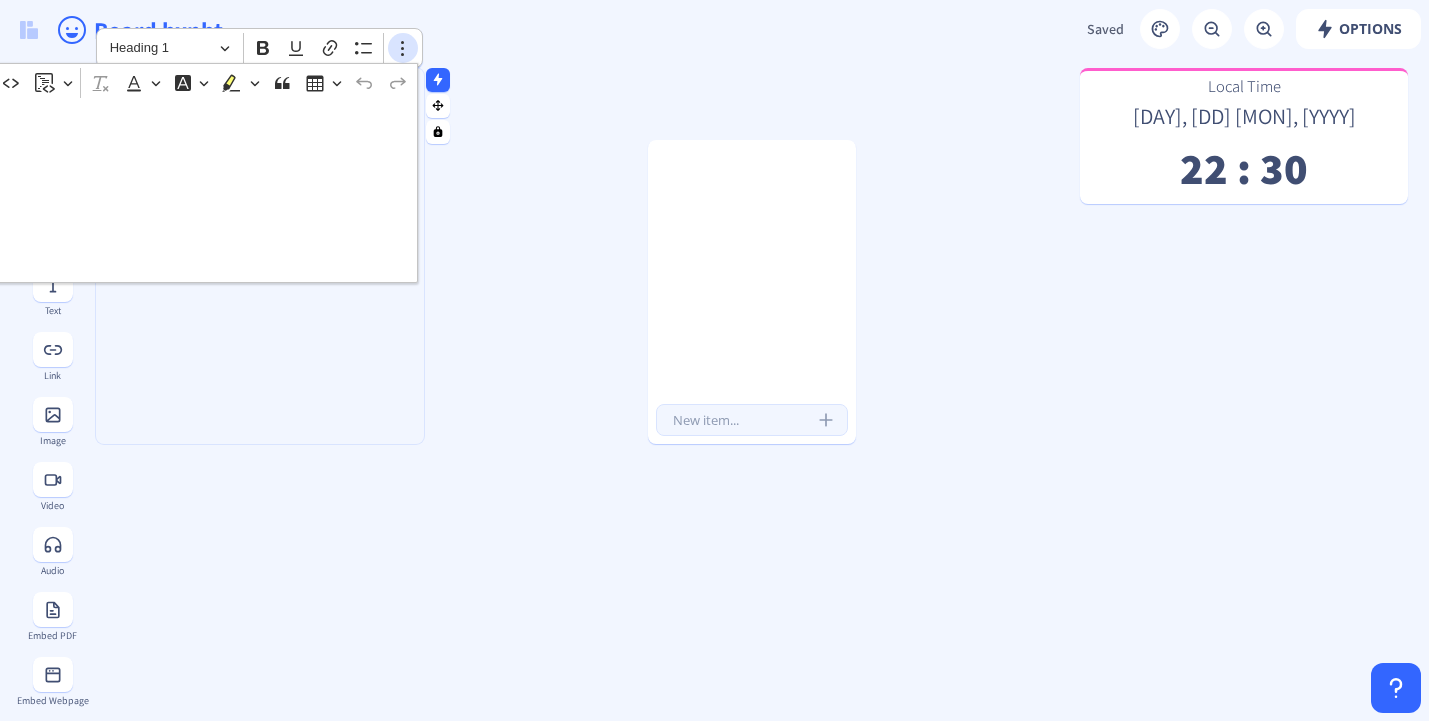click 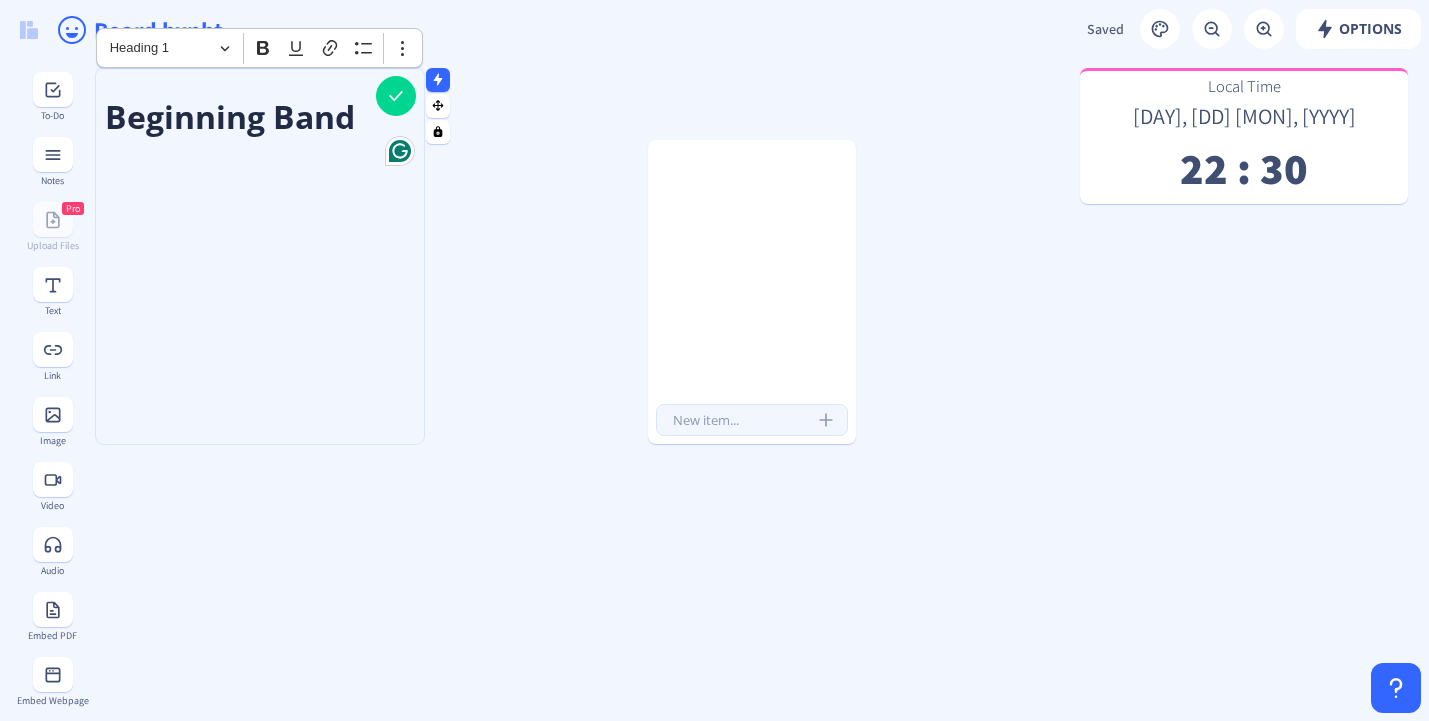 click on "Beginning Band" at bounding box center [260, 241] 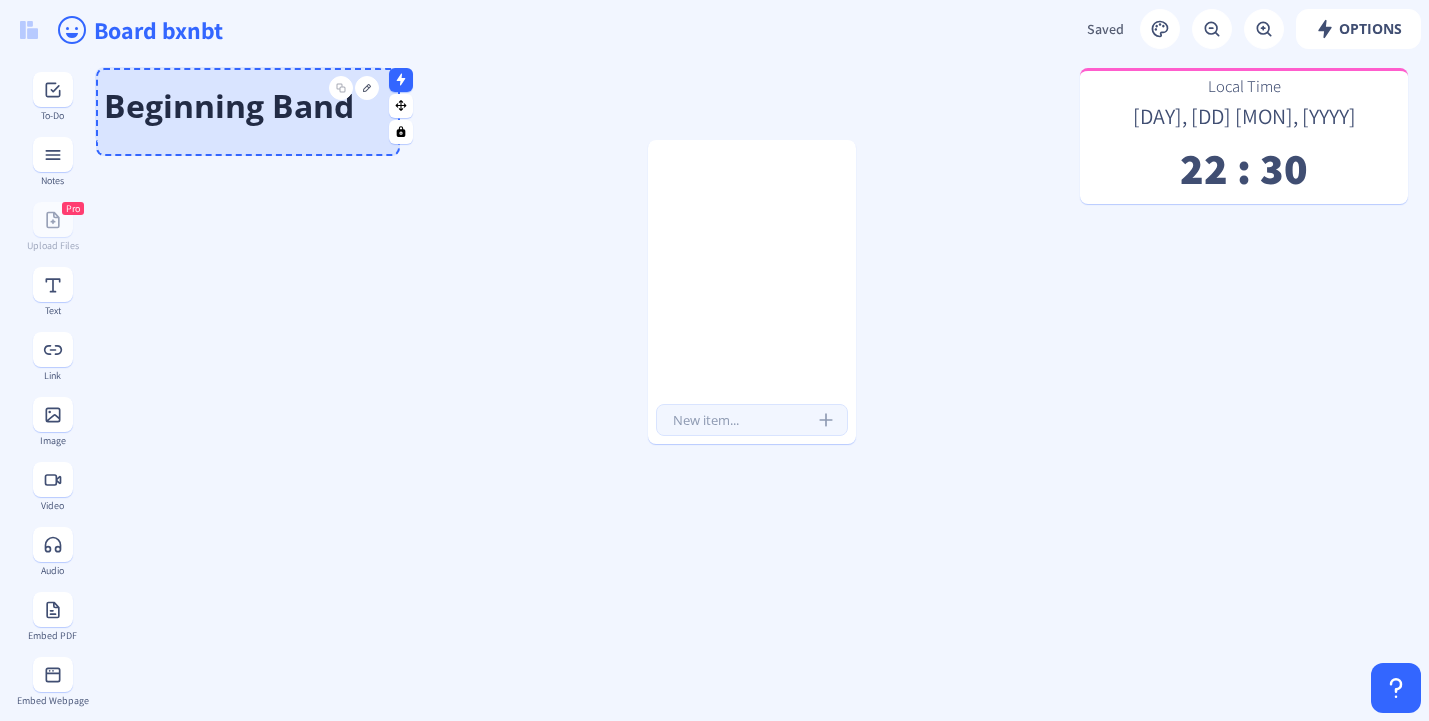 drag, startPoint x: 418, startPoint y: 437, endPoint x: 381, endPoint y: 137, distance: 302.27304 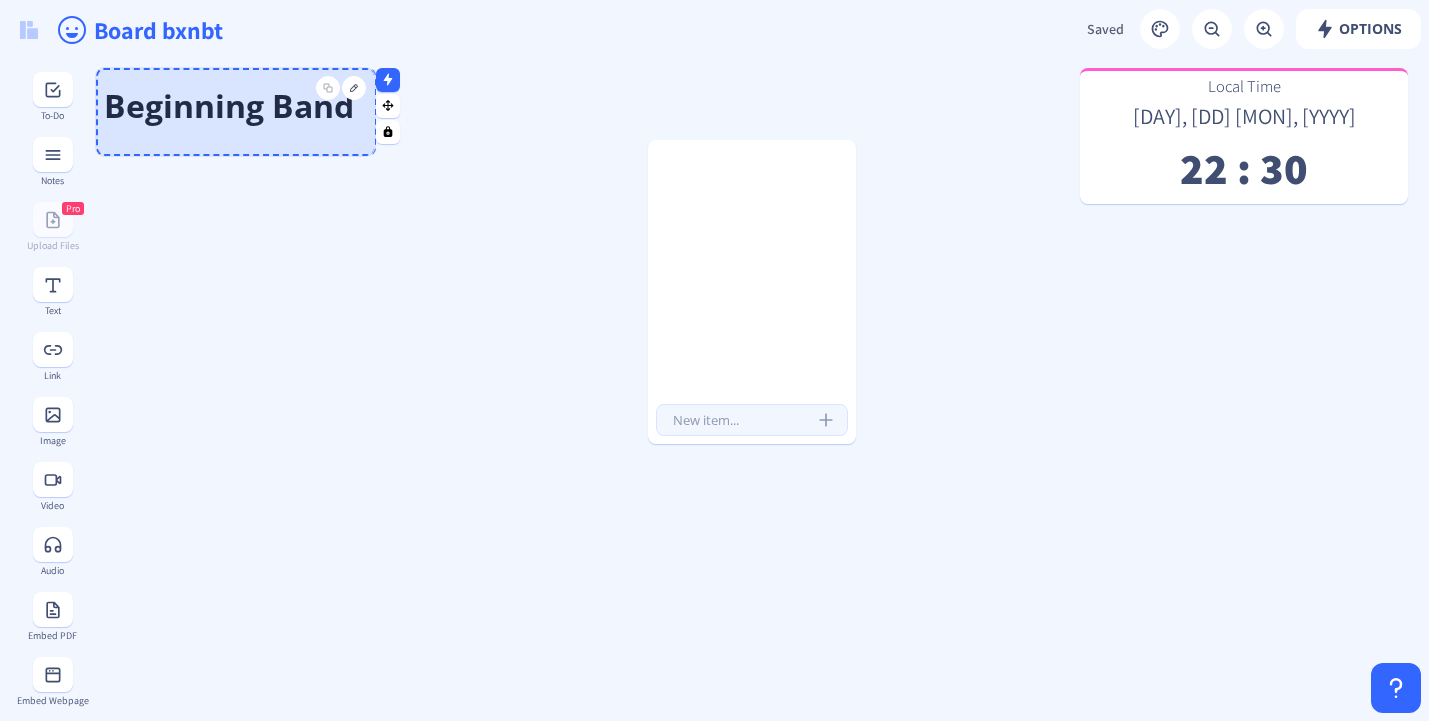 drag, startPoint x: 398, startPoint y: 145, endPoint x: 371, endPoint y: 140, distance: 27.45906 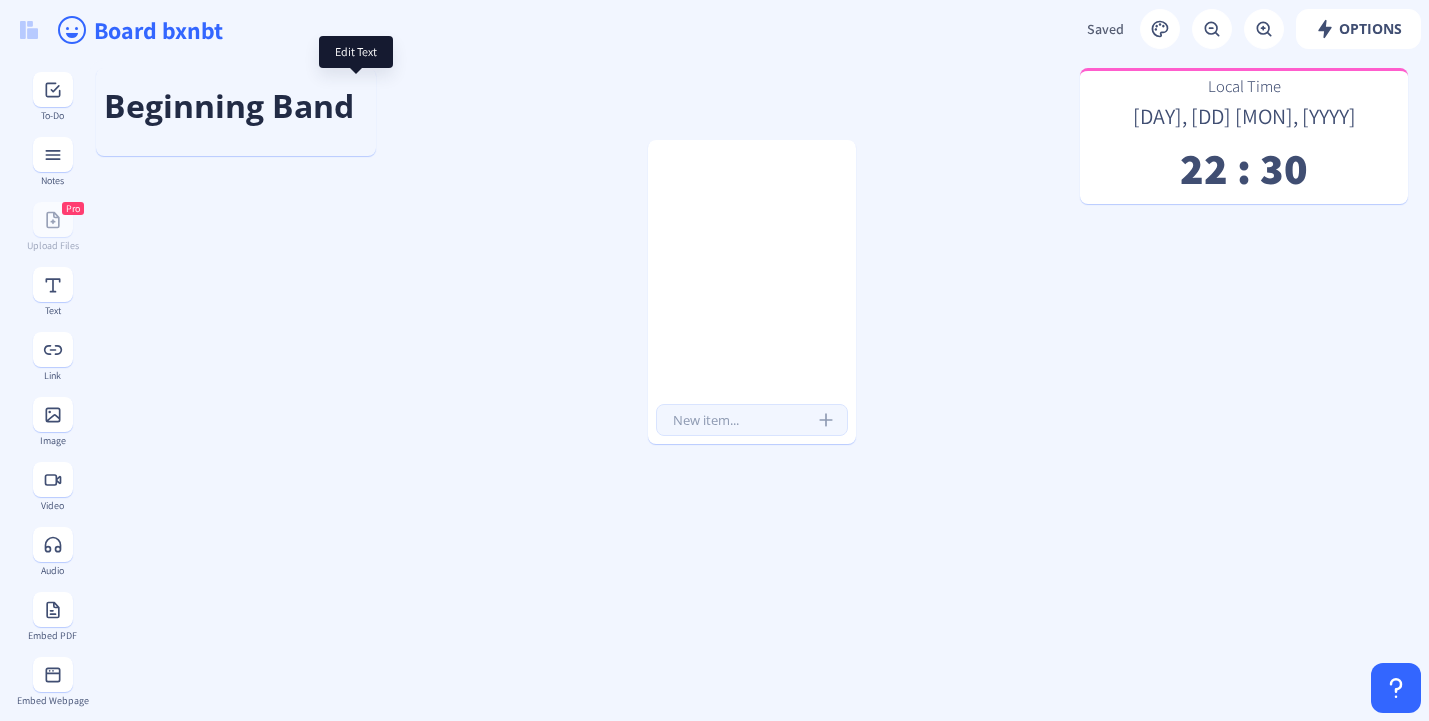 click at bounding box center [356, 88] 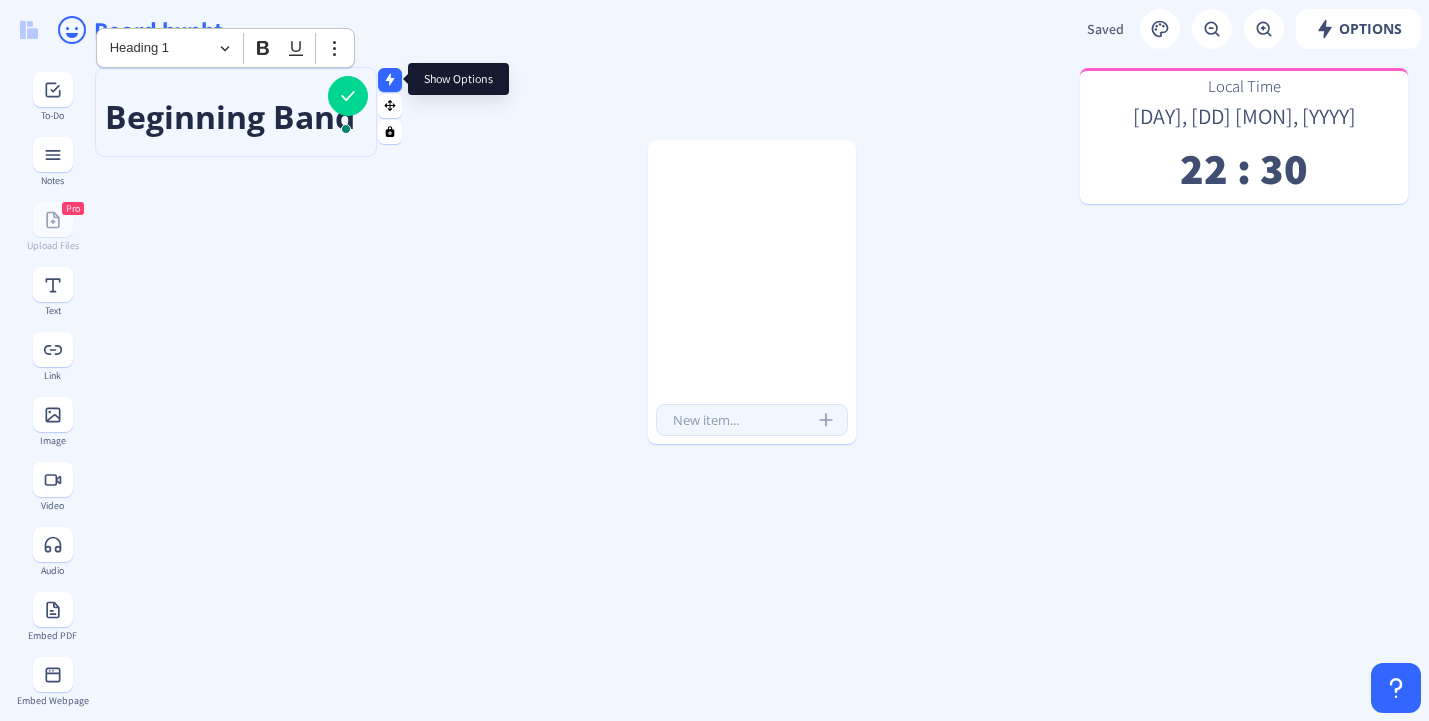 click 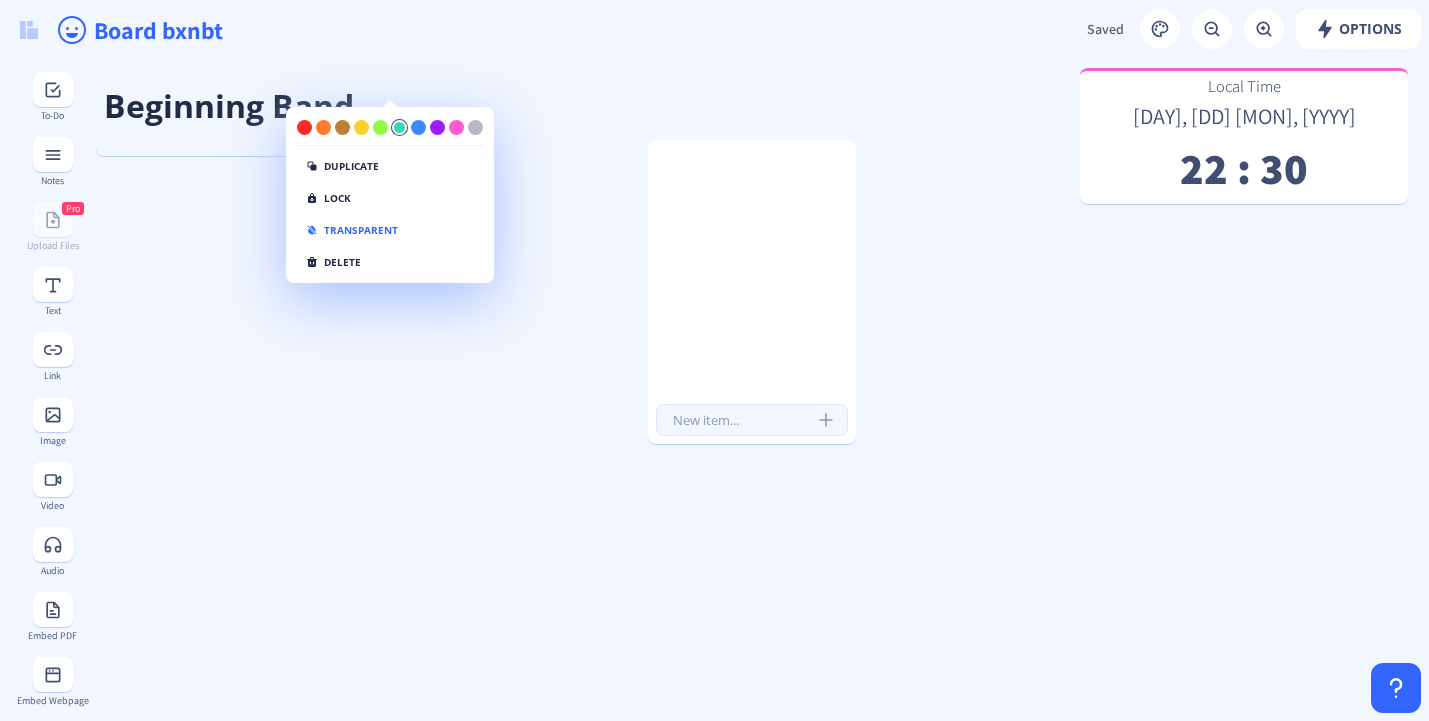 click at bounding box center [399, 127] 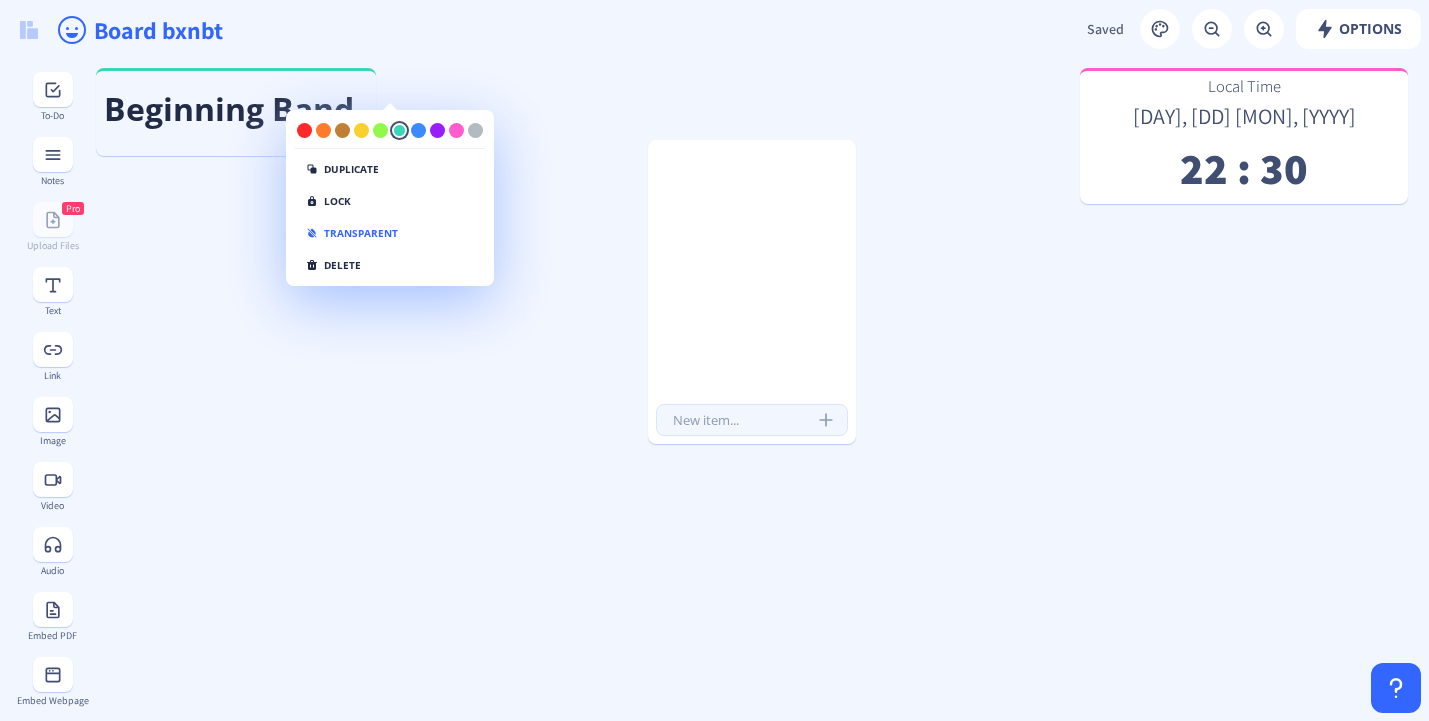 click on "Local Time [DAY], [DD] [MON], [YYYY]   [HH] : [MM]  Beginning Band" 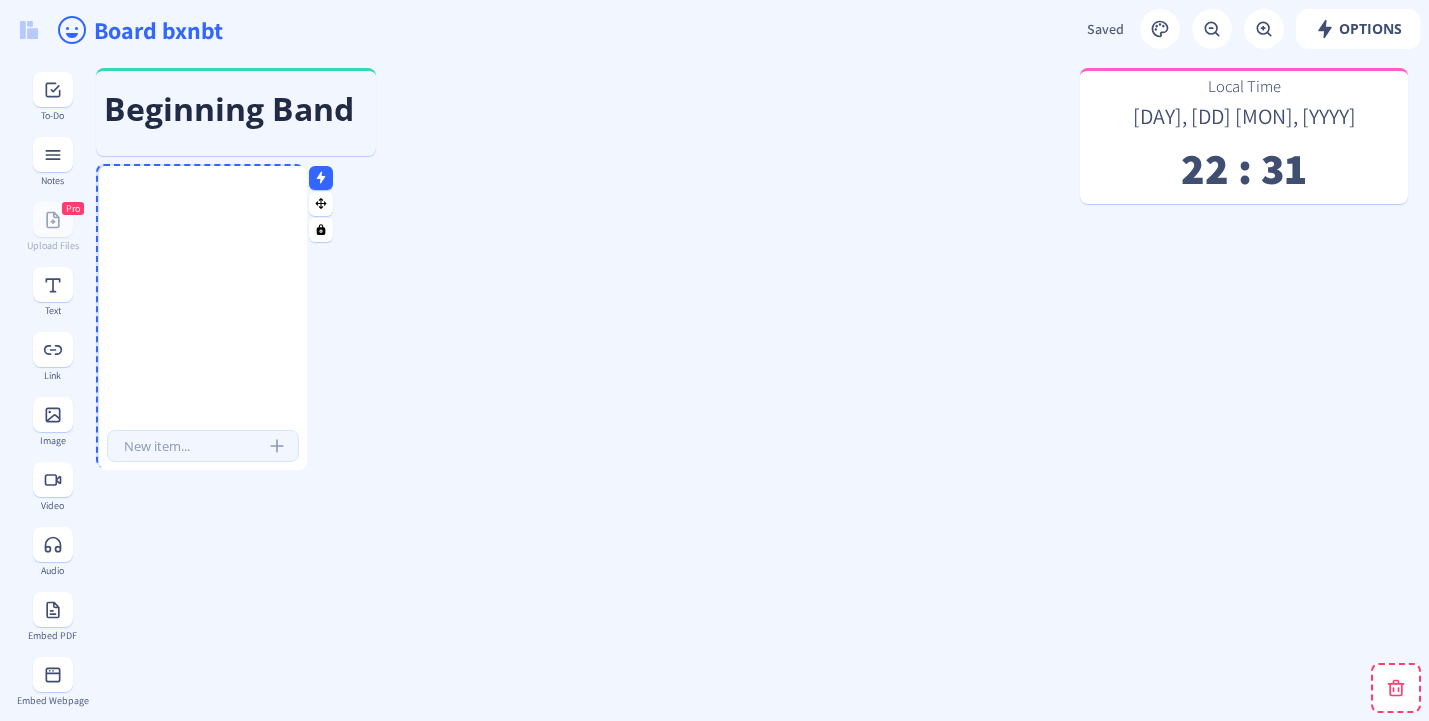 drag, startPoint x: 775, startPoint y: 253, endPoint x: 224, endPoint y: 281, distance: 551.711 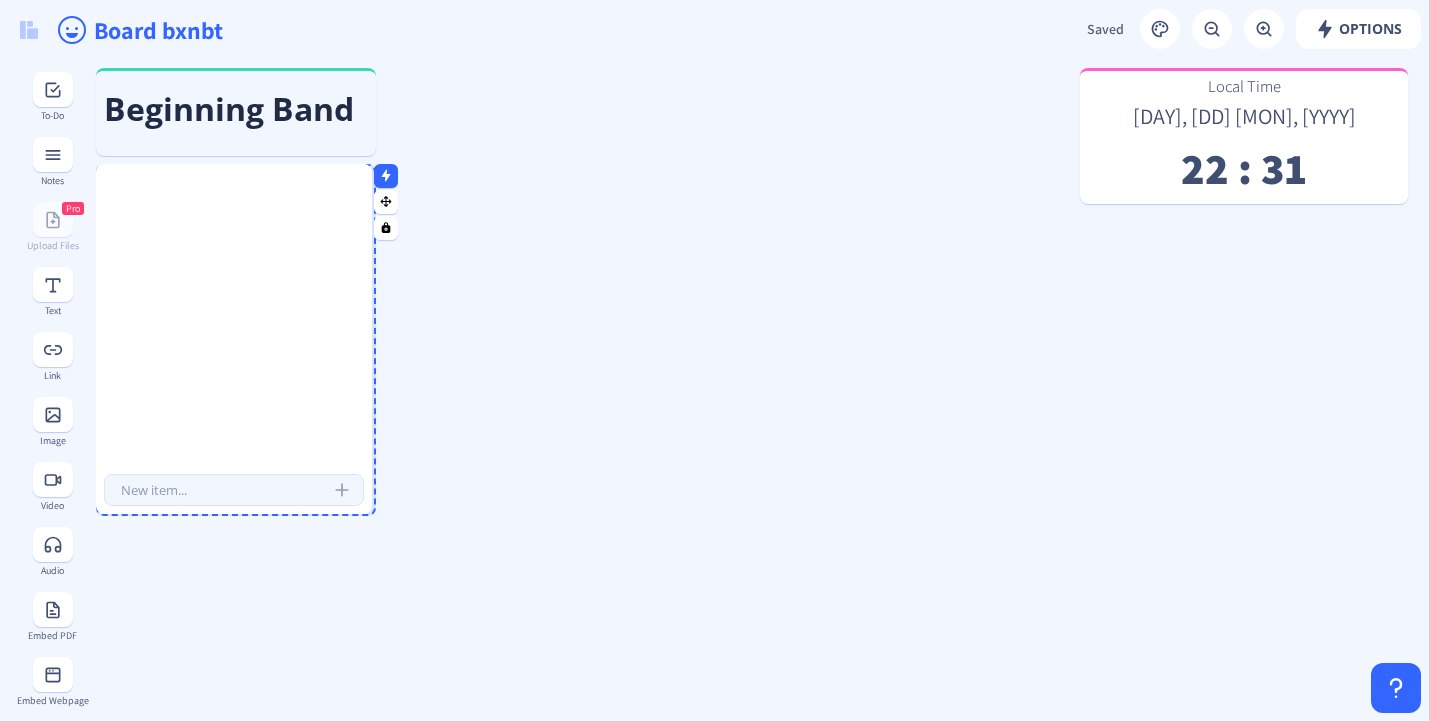 drag, startPoint x: 303, startPoint y: 458, endPoint x: 370, endPoint y: 503, distance: 80.70936 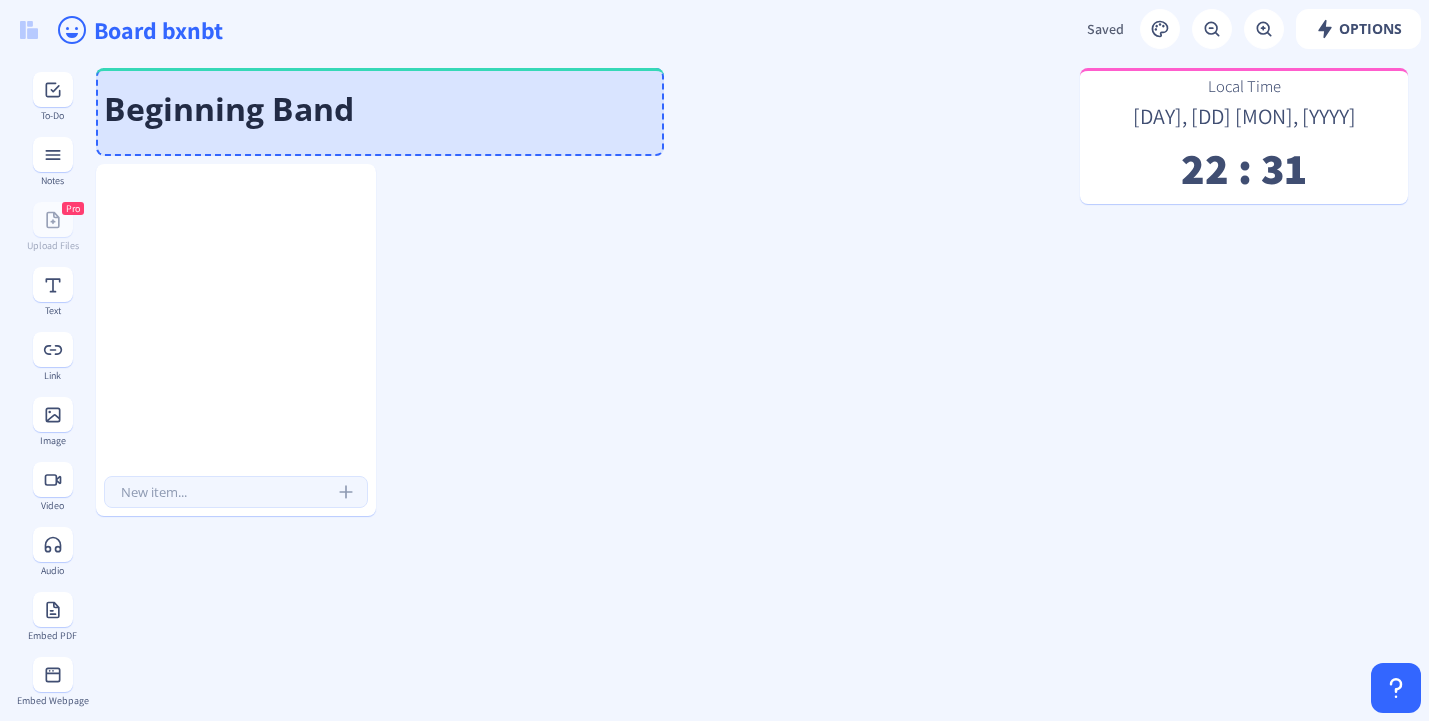 drag, startPoint x: 375, startPoint y: 146, endPoint x: 663, endPoint y: 170, distance: 288.99826 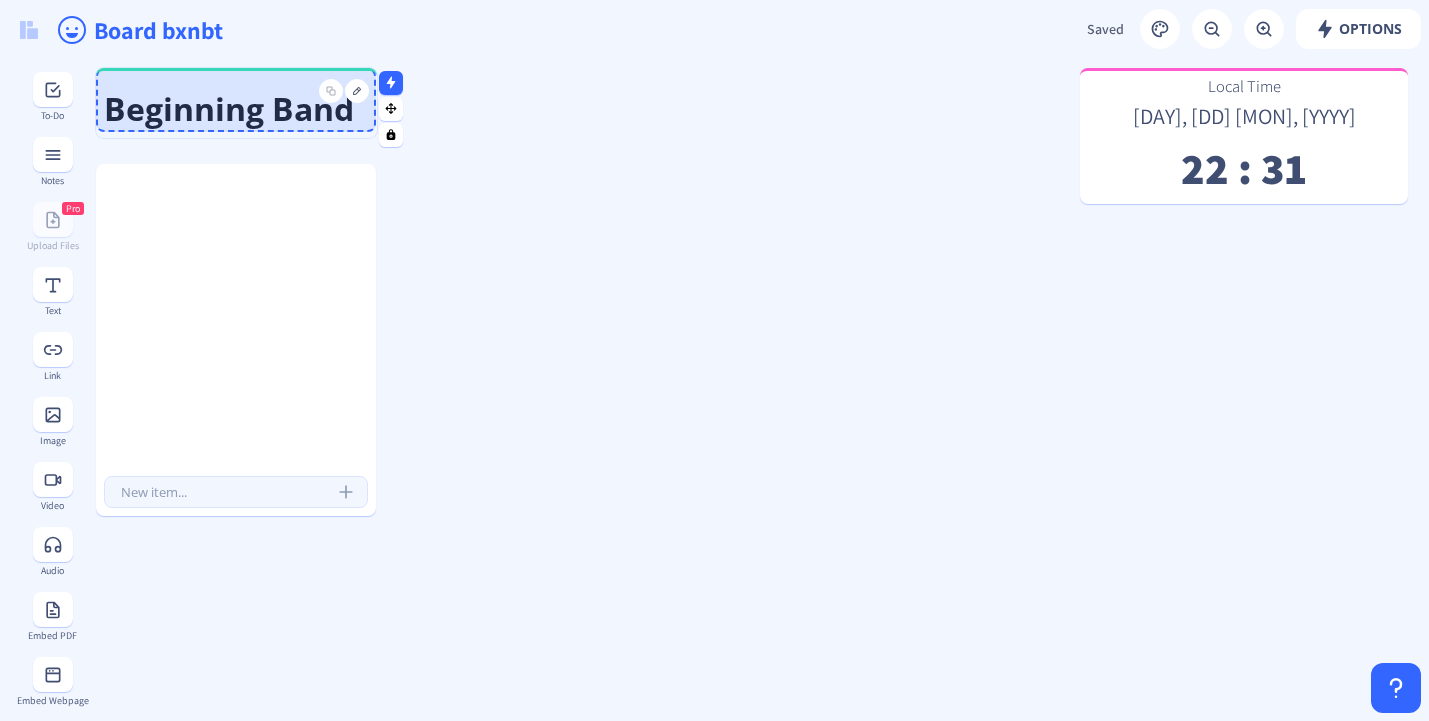 drag, startPoint x: 662, startPoint y: 149, endPoint x: 375, endPoint y: 131, distance: 287.5639 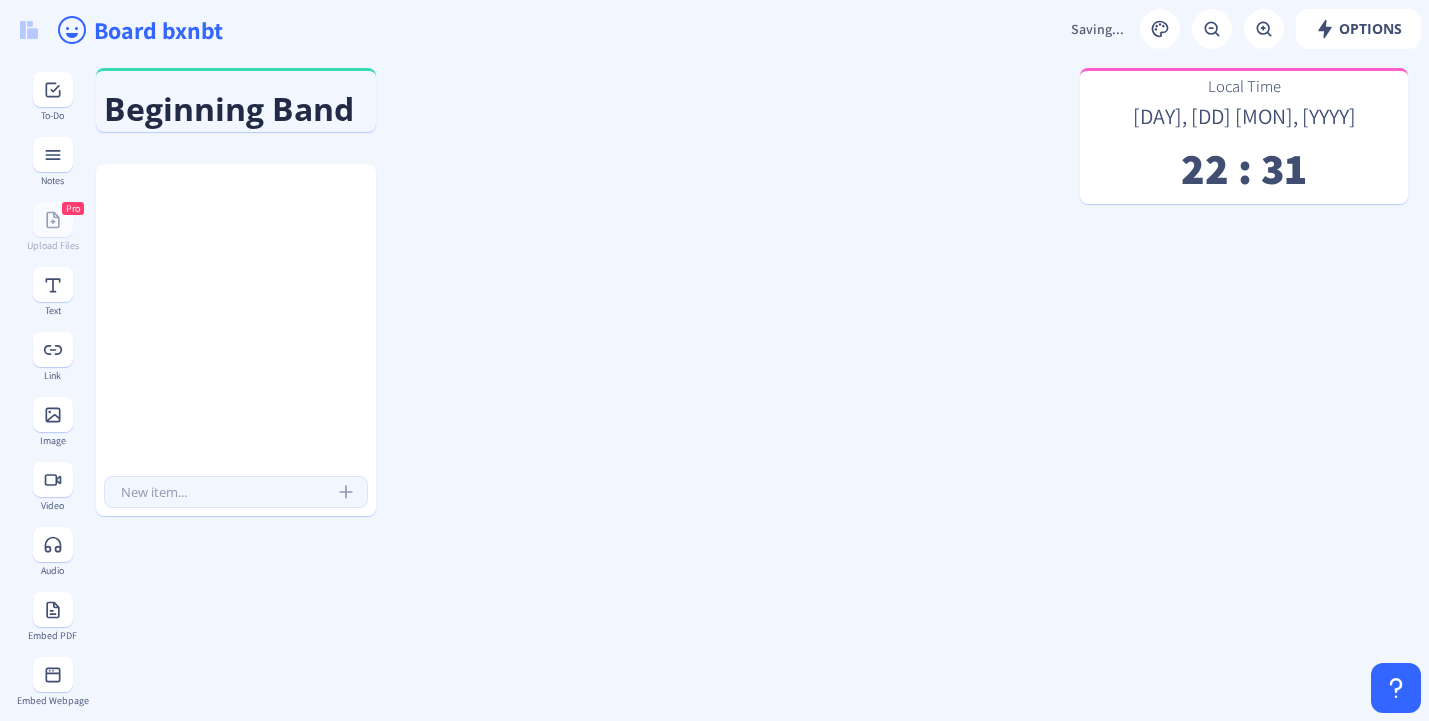 click on "Local Time [DAY], [DD] [MON], [YYYY]   [HH] : [MM]  Beginning Band" 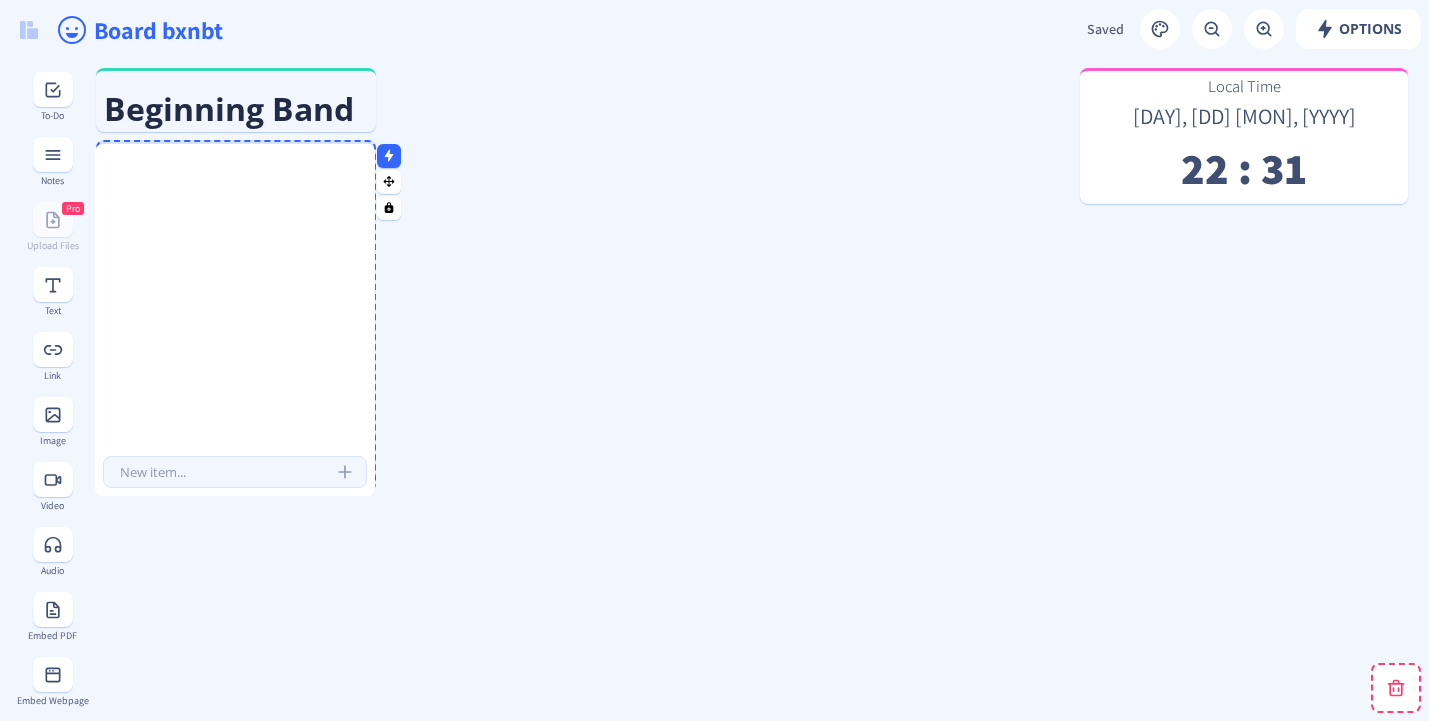 drag, startPoint x: 252, startPoint y: 371, endPoint x: 251, endPoint y: 350, distance: 21.023796 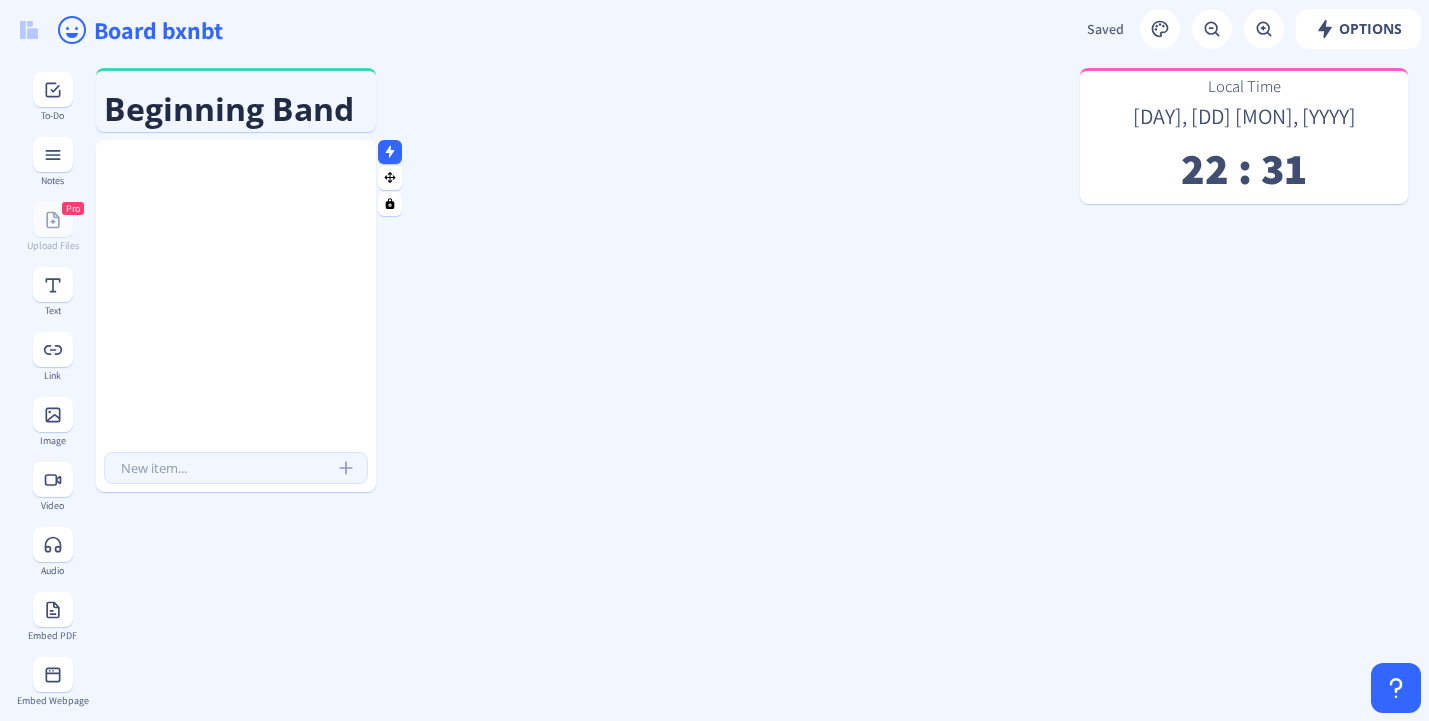click at bounding box center (236, 302) 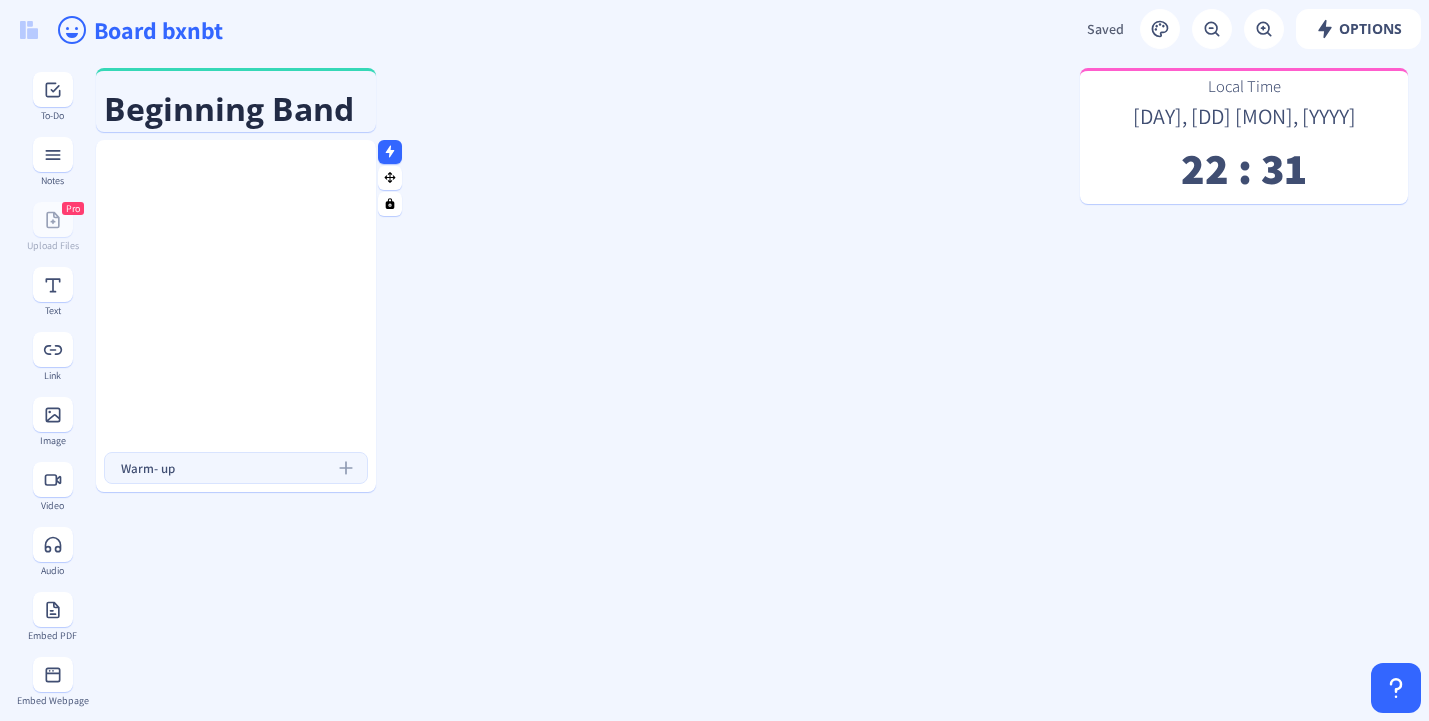 type on "Warm- up" 